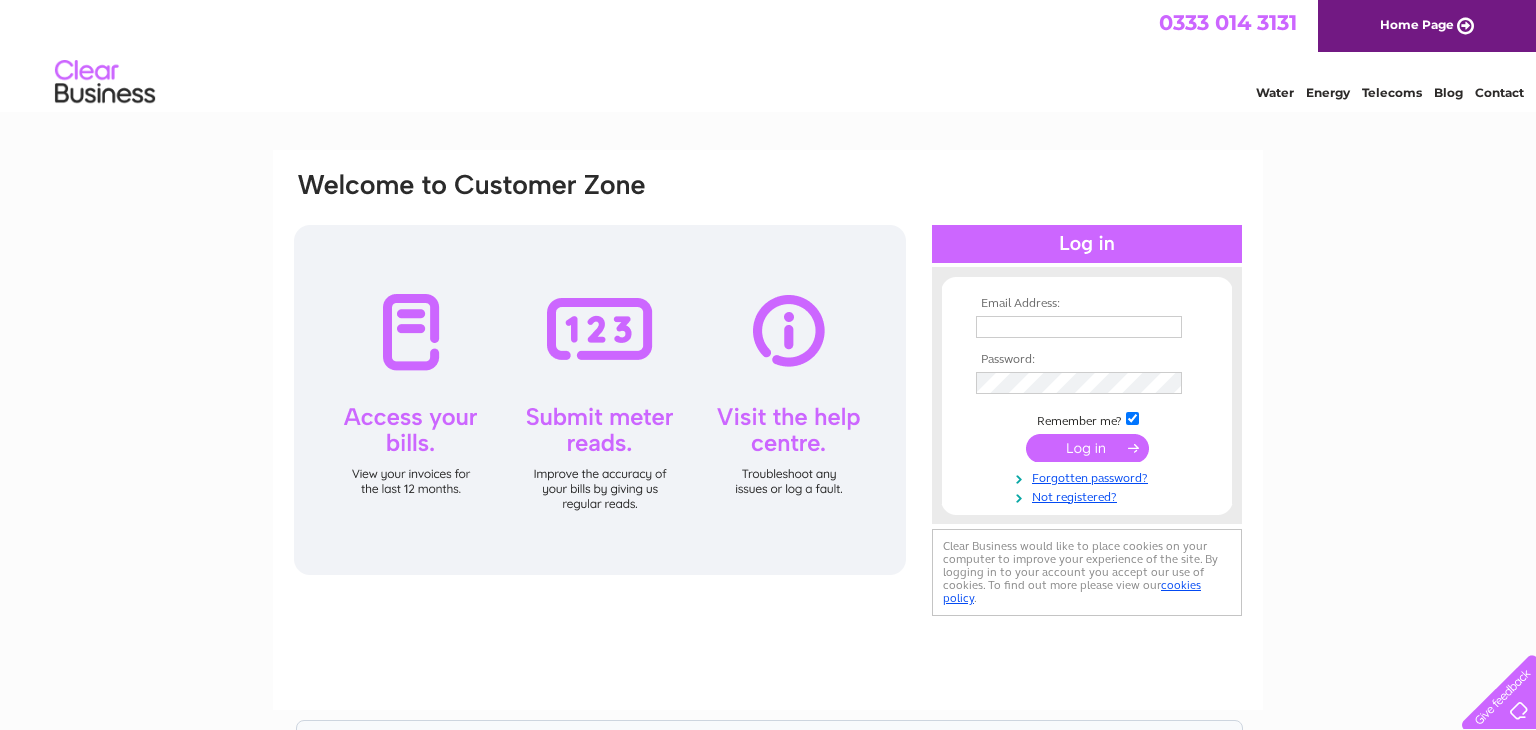 scroll, scrollTop: 0, scrollLeft: 0, axis: both 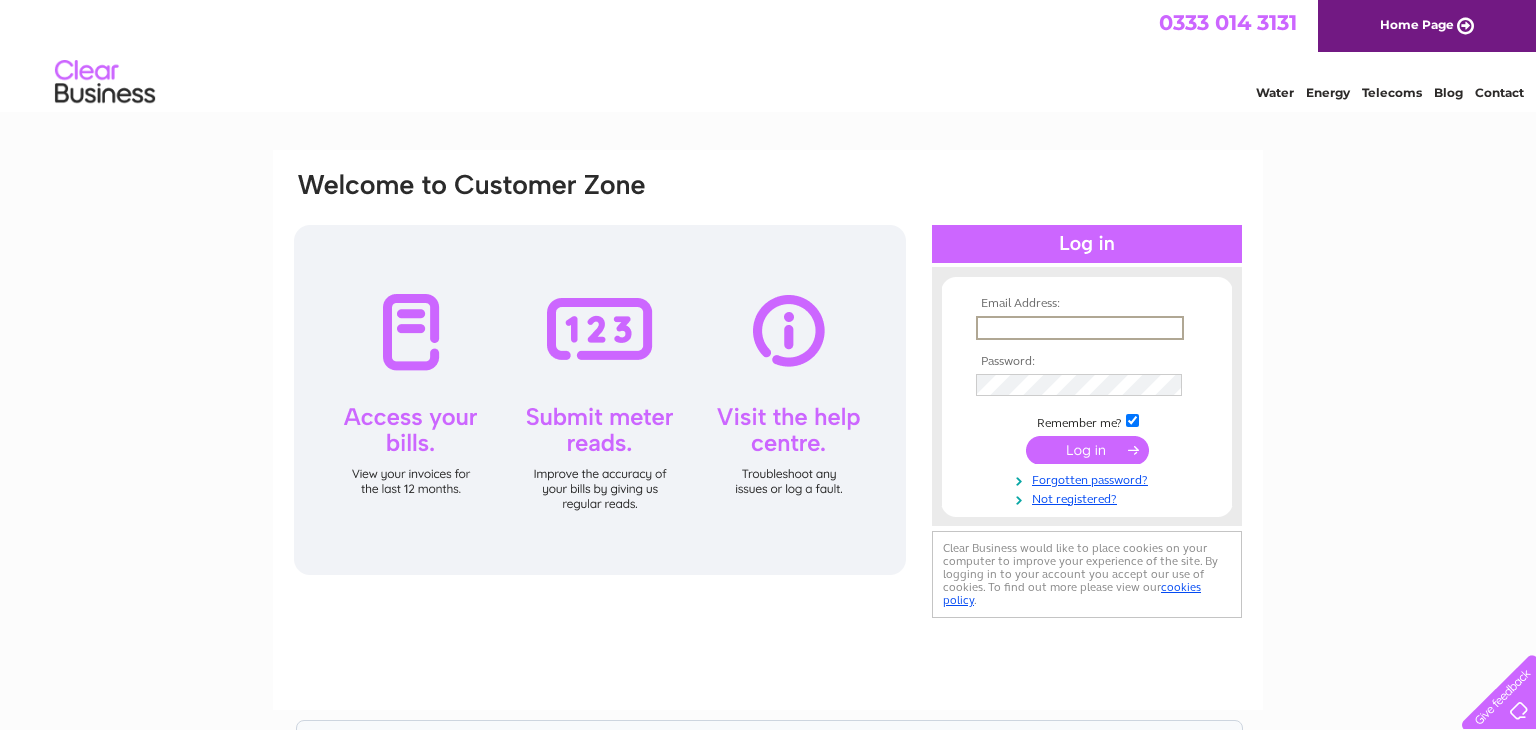 click at bounding box center [1080, 328] 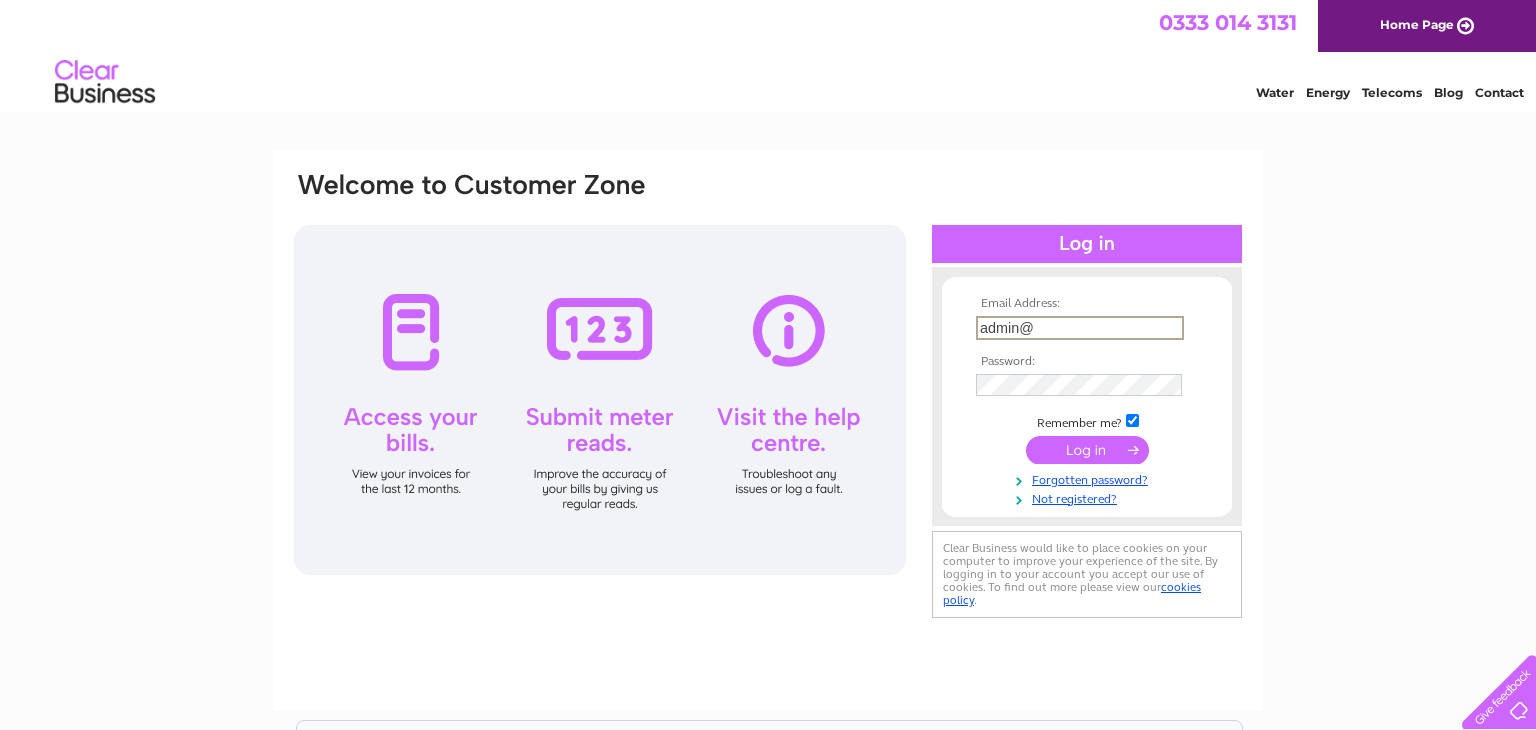 type on "[EMAIL]" 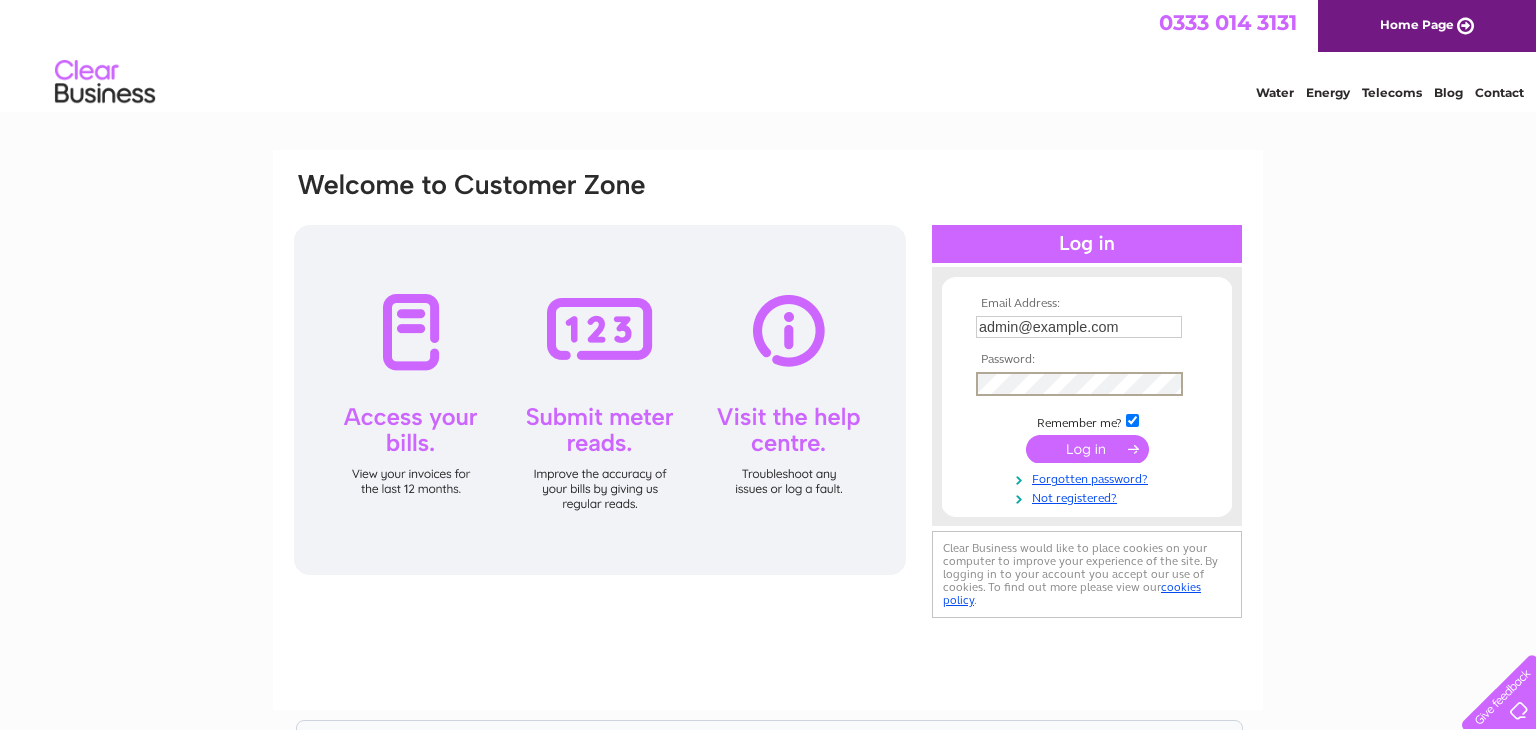click at bounding box center (1087, 449) 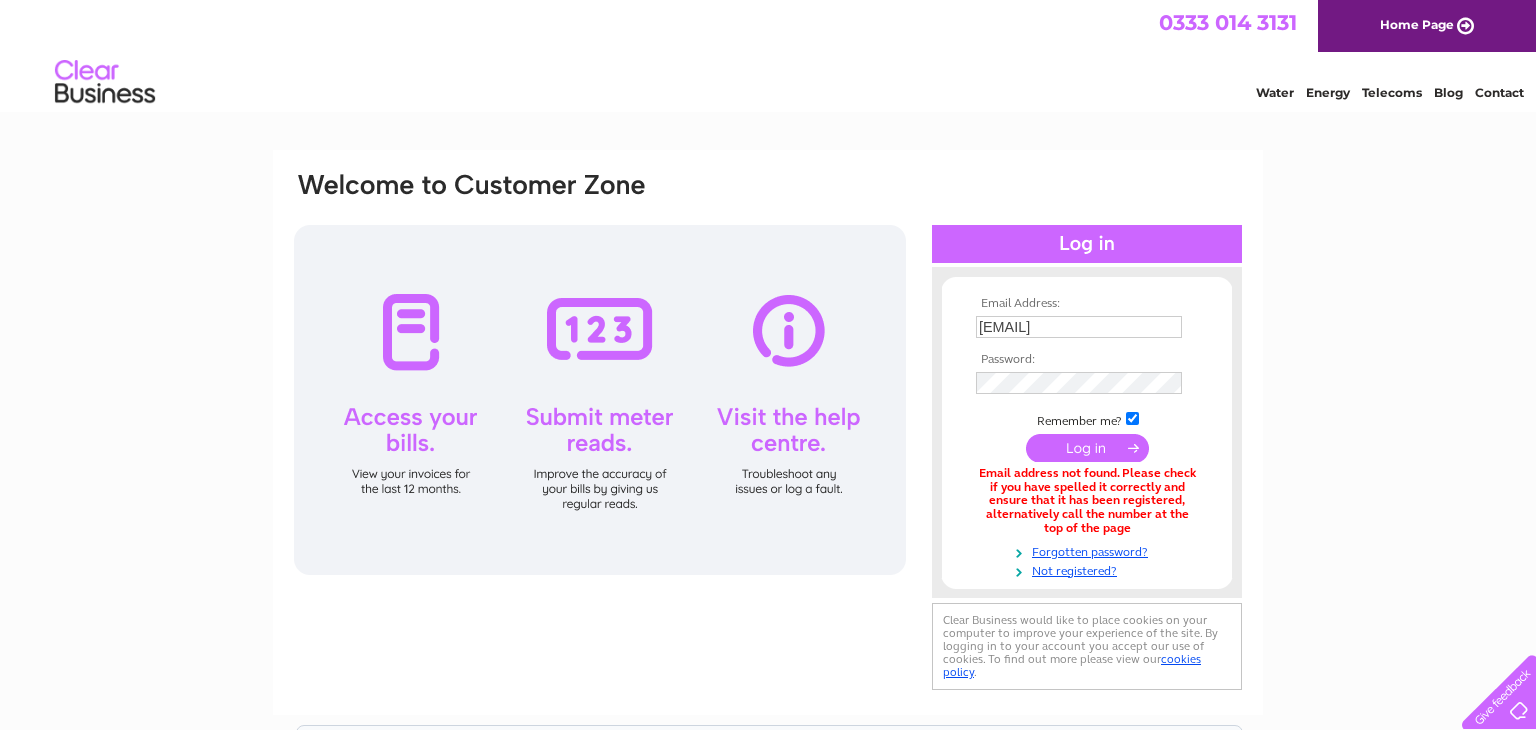 scroll, scrollTop: 0, scrollLeft: 0, axis: both 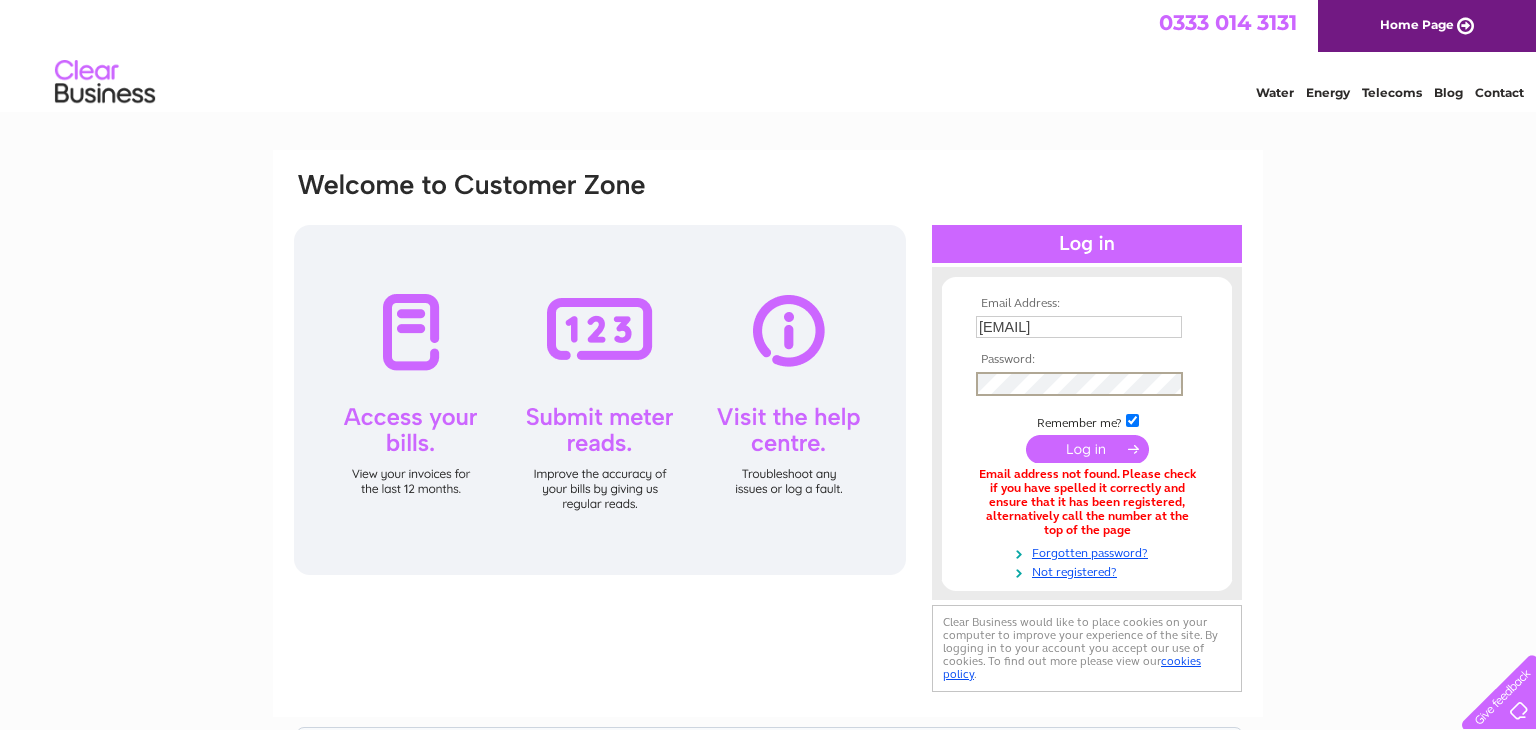 click at bounding box center [1087, 449] 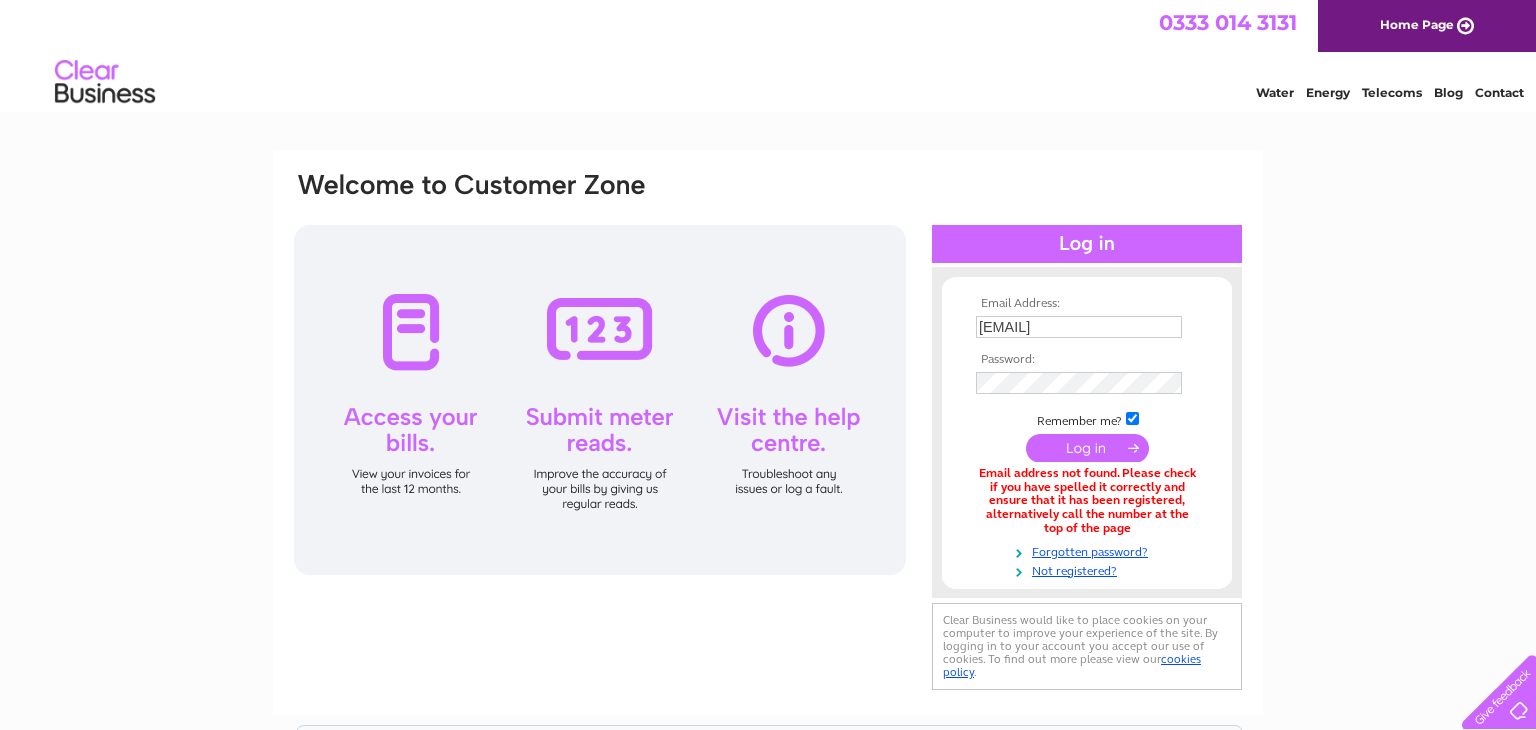 scroll, scrollTop: 0, scrollLeft: 0, axis: both 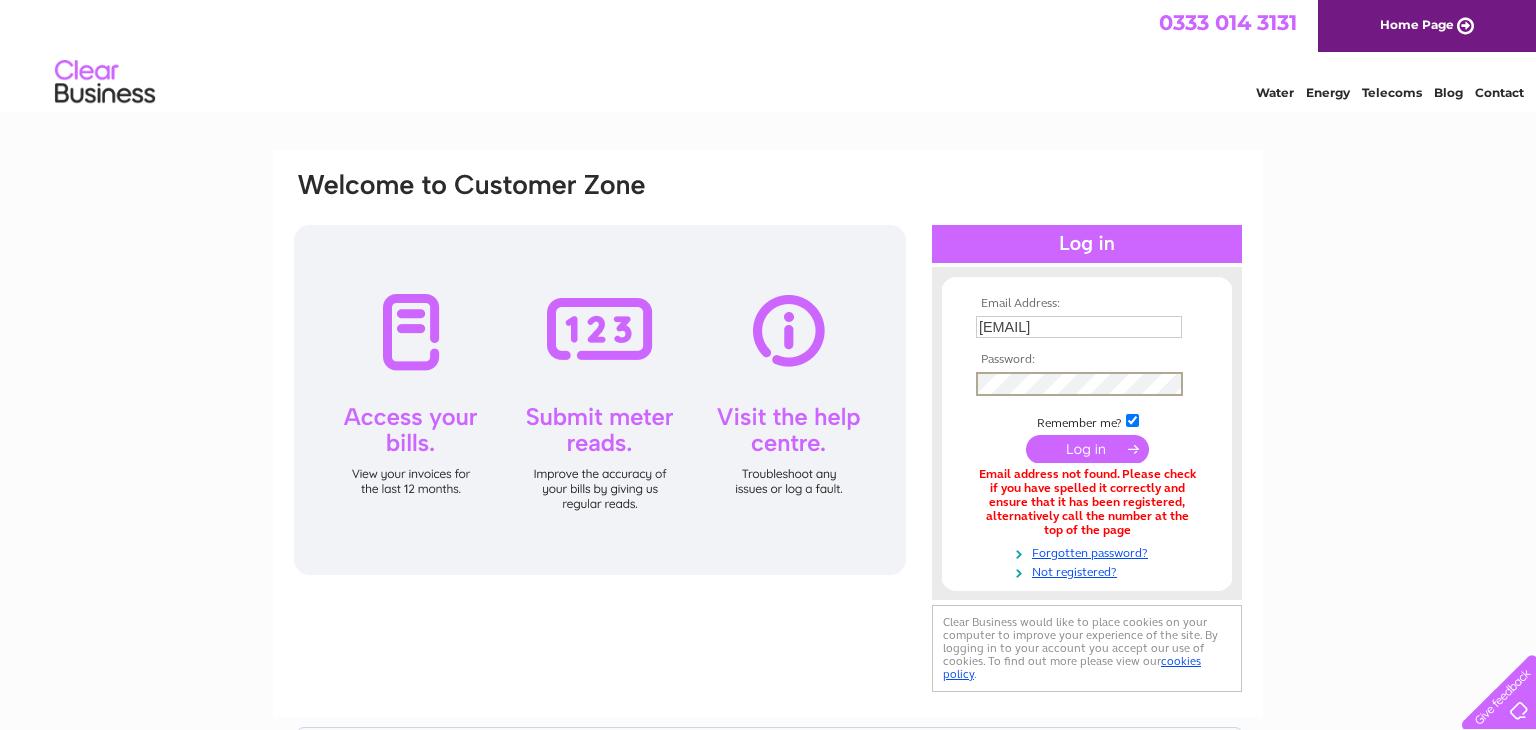 click at bounding box center [1087, 449] 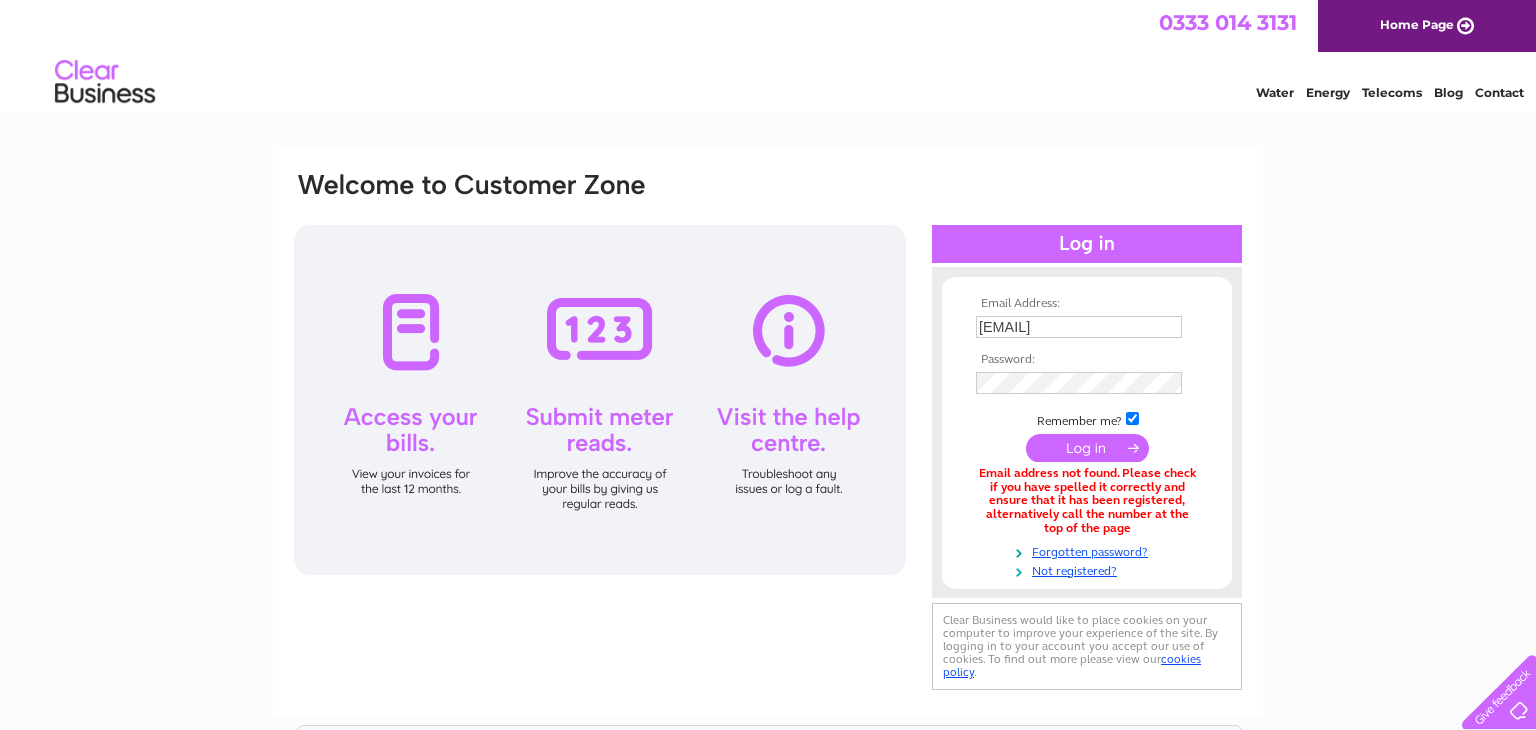 scroll, scrollTop: 0, scrollLeft: 0, axis: both 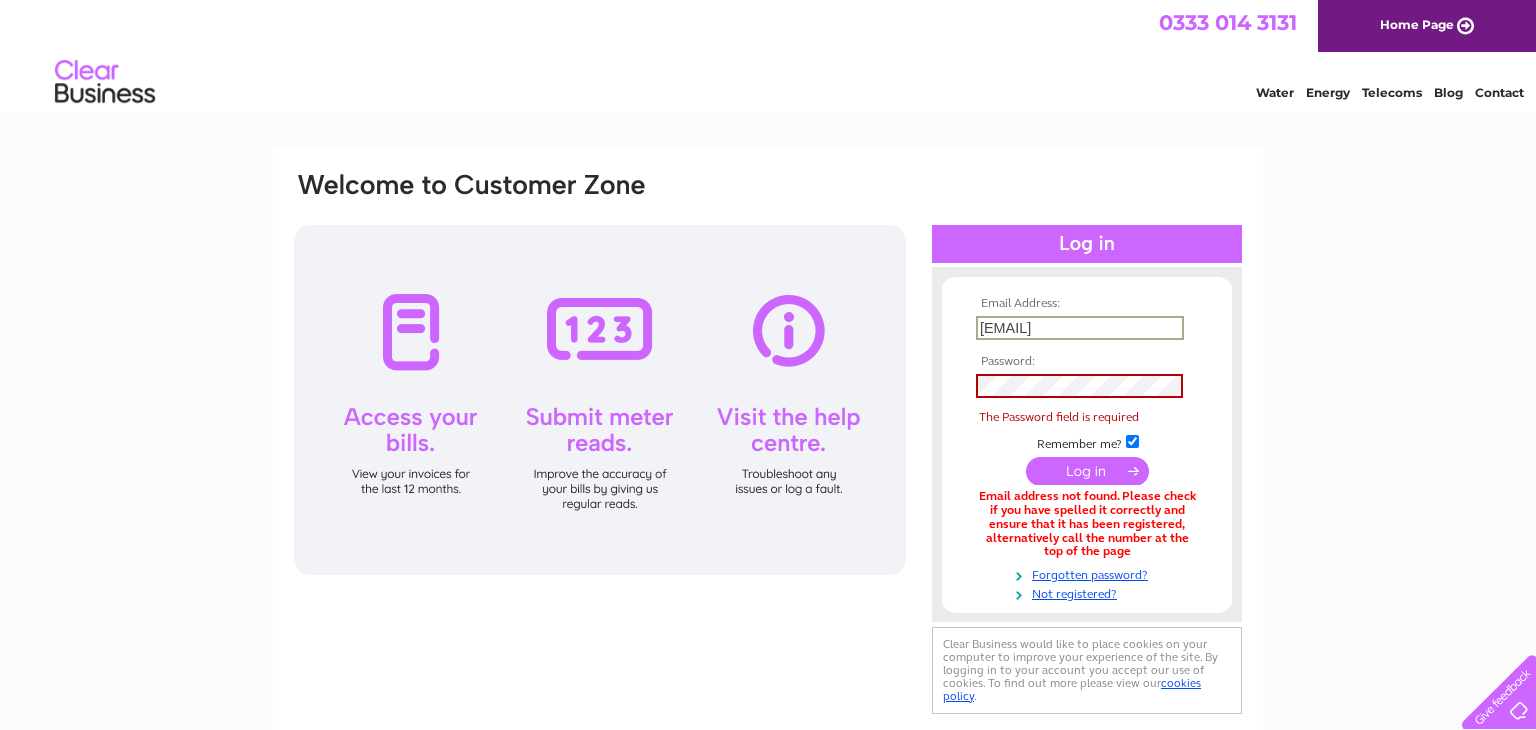 click on "admin@shepherdsloch.com" at bounding box center (1080, 328) 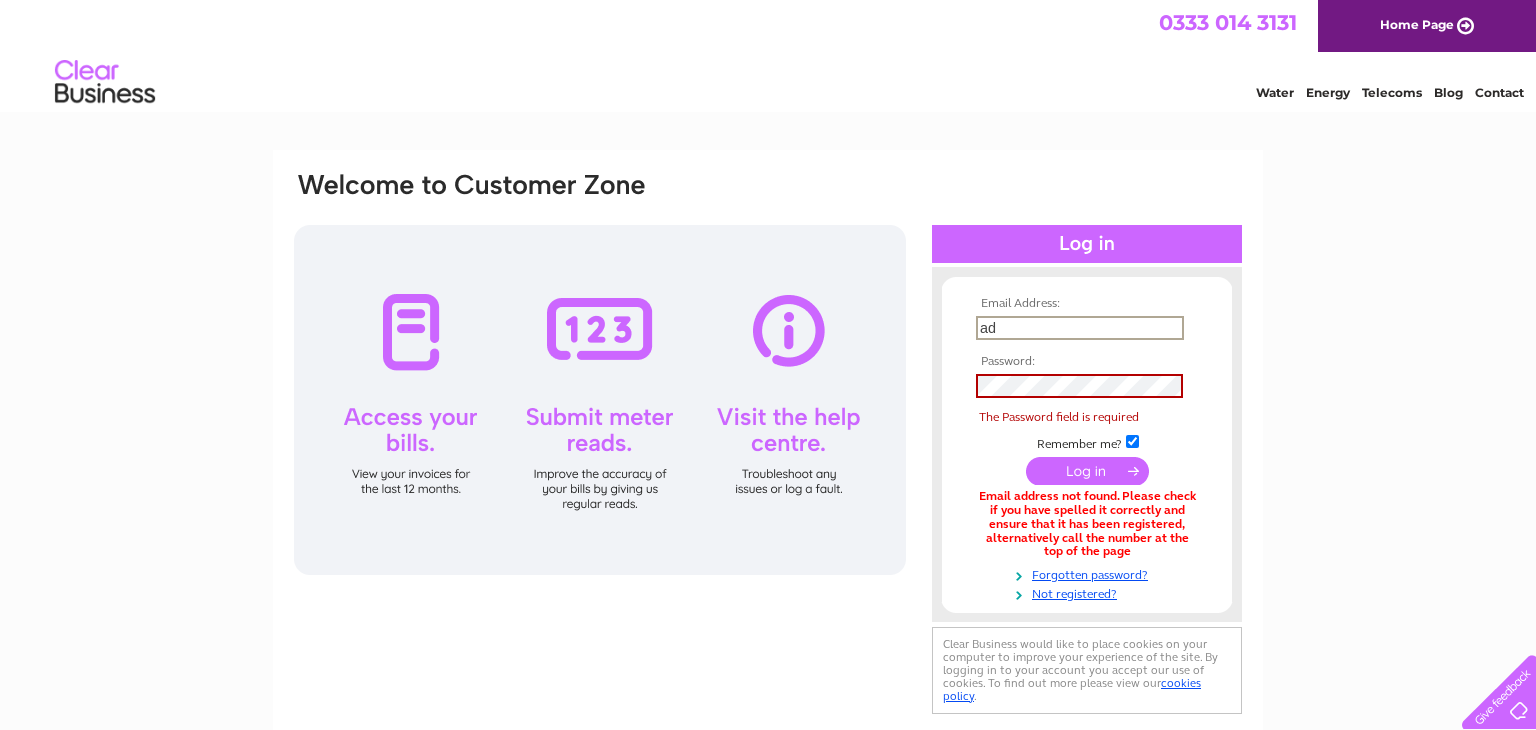 type on "a" 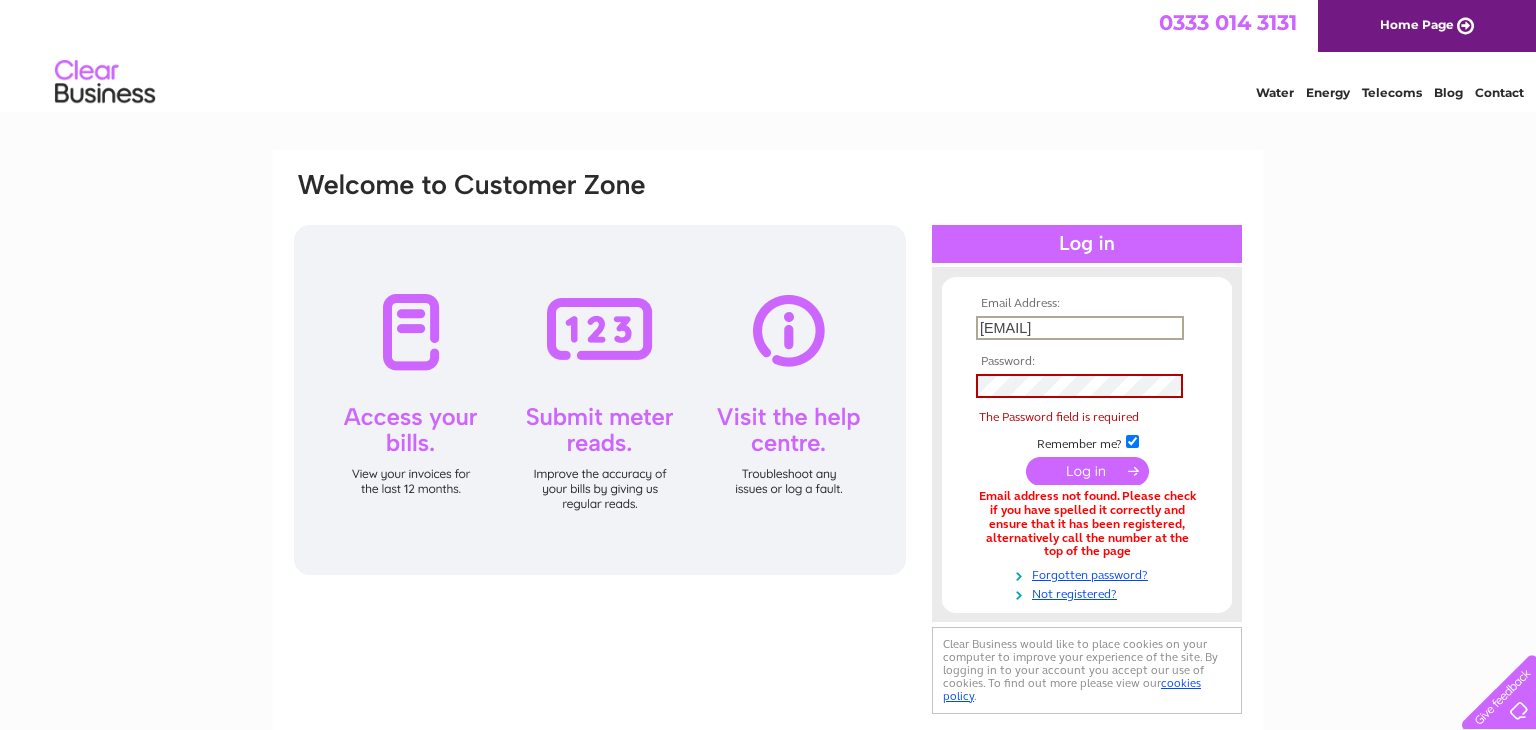 type on "book@shepherdsloch.com" 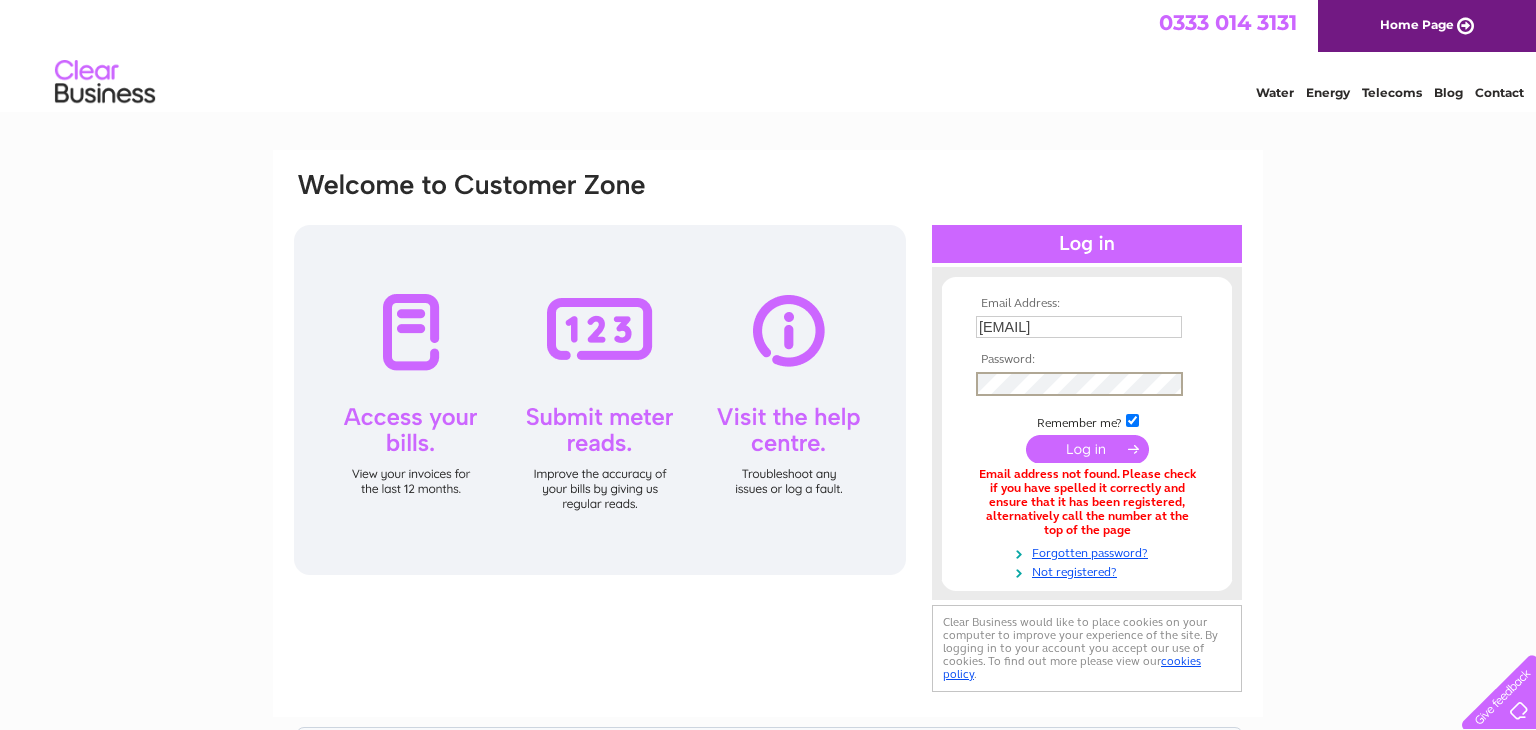 click at bounding box center [1087, 449] 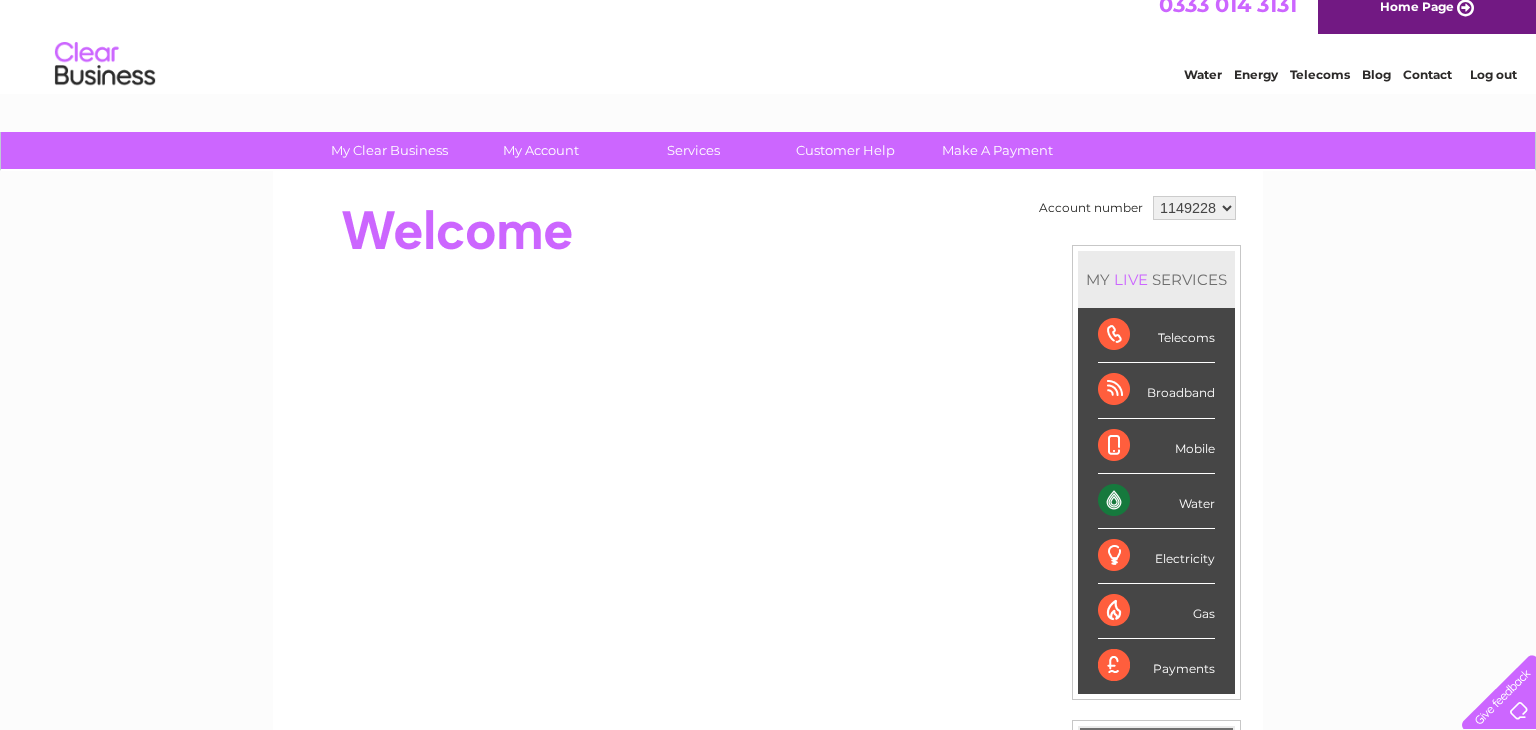 scroll, scrollTop: 0, scrollLeft: 0, axis: both 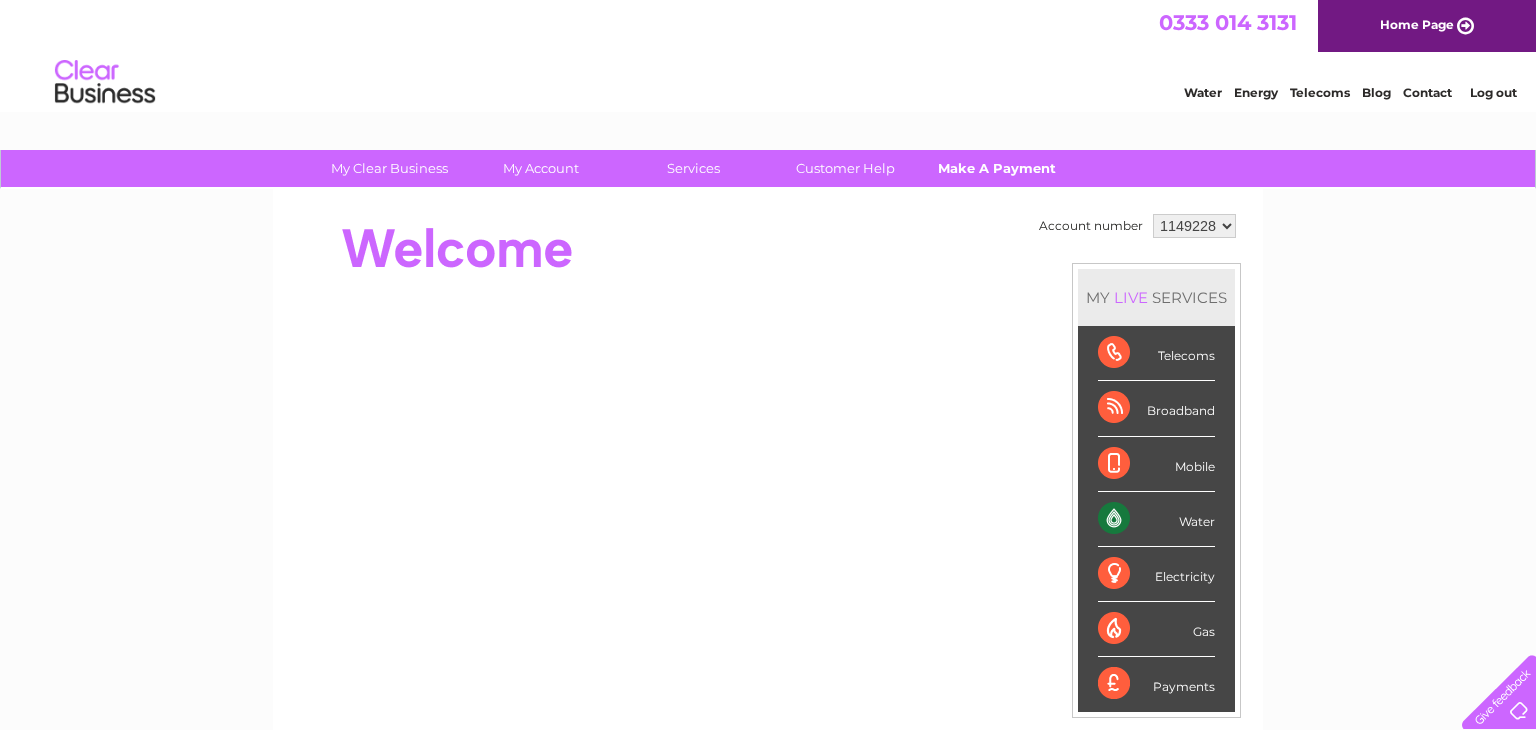 click on "Make A Payment" at bounding box center (997, 168) 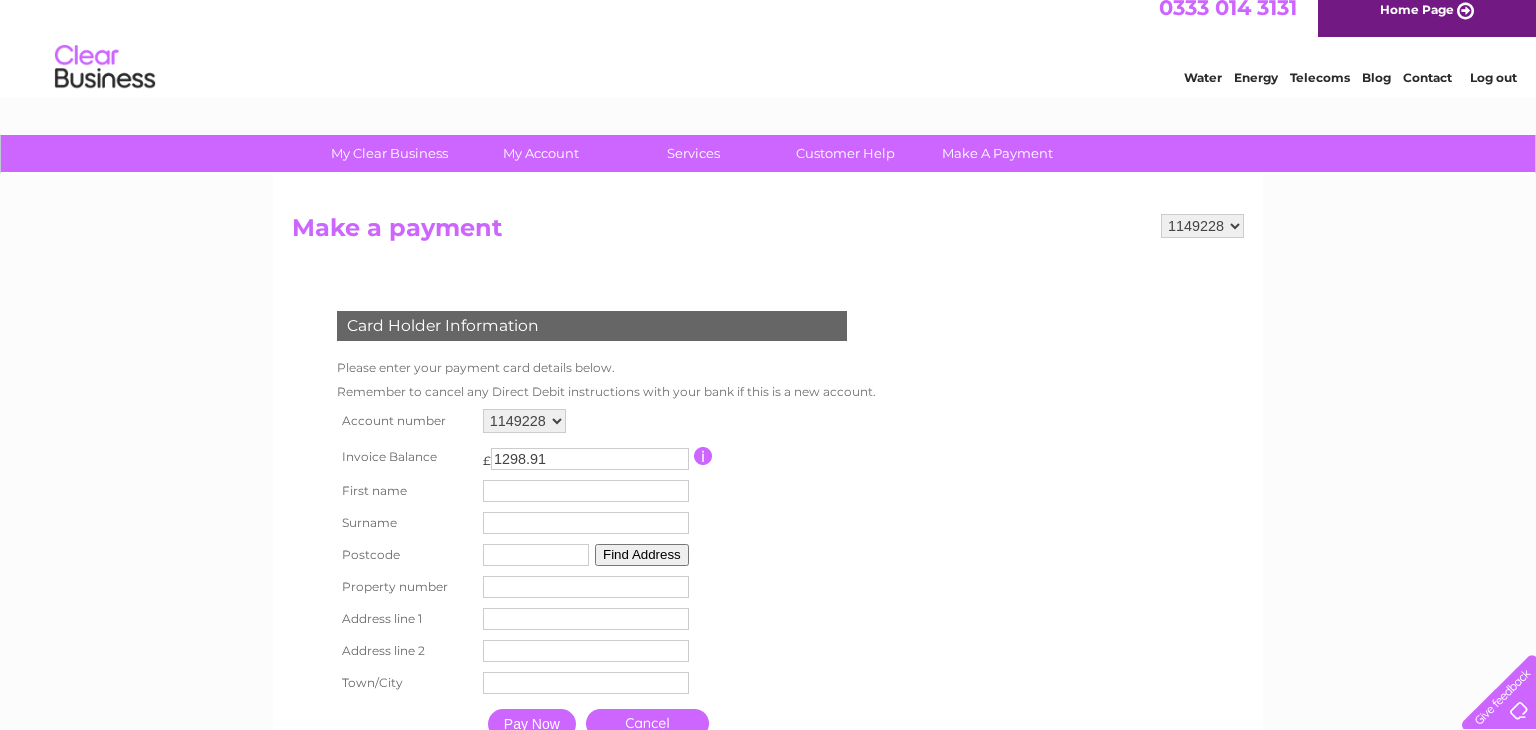 scroll, scrollTop: 171, scrollLeft: 0, axis: vertical 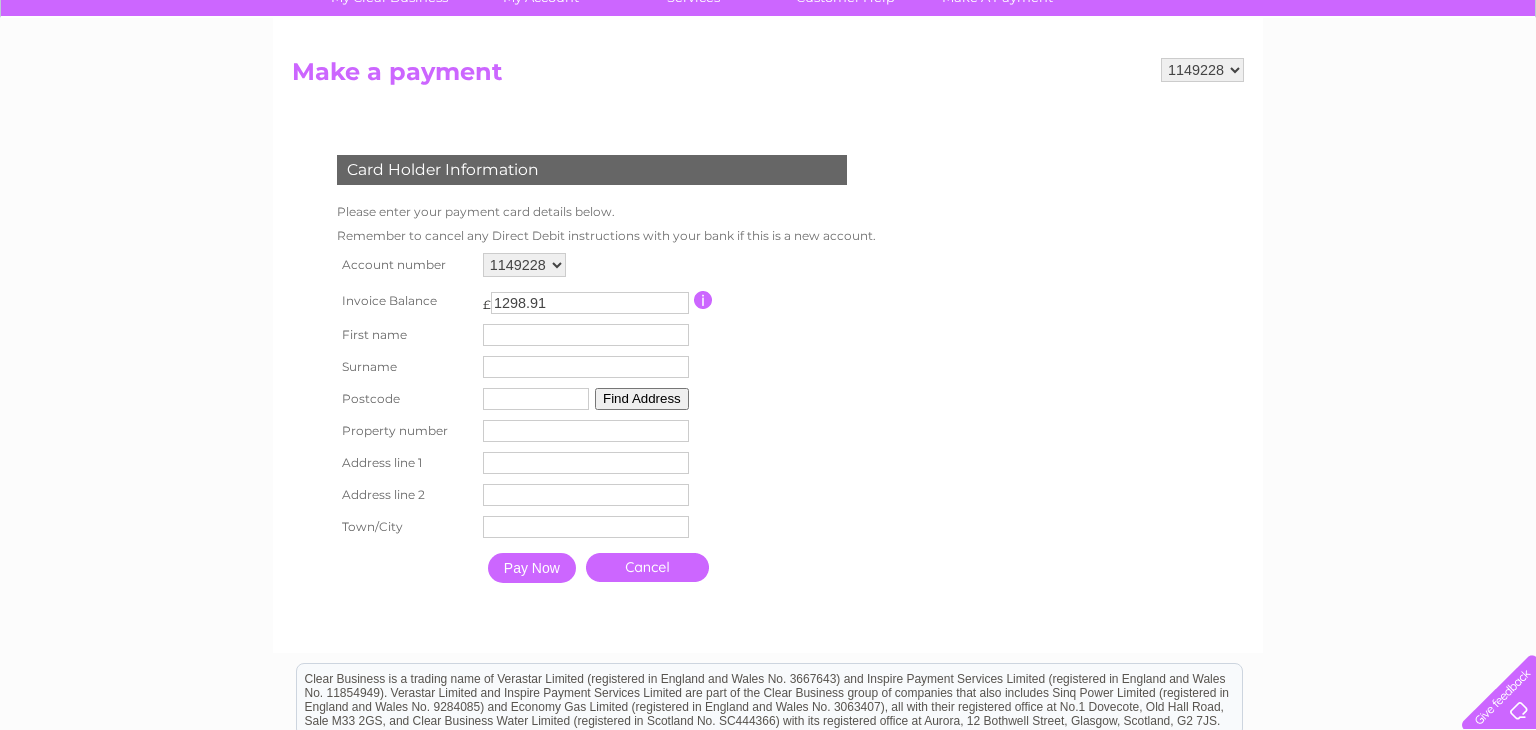 click at bounding box center [586, 335] 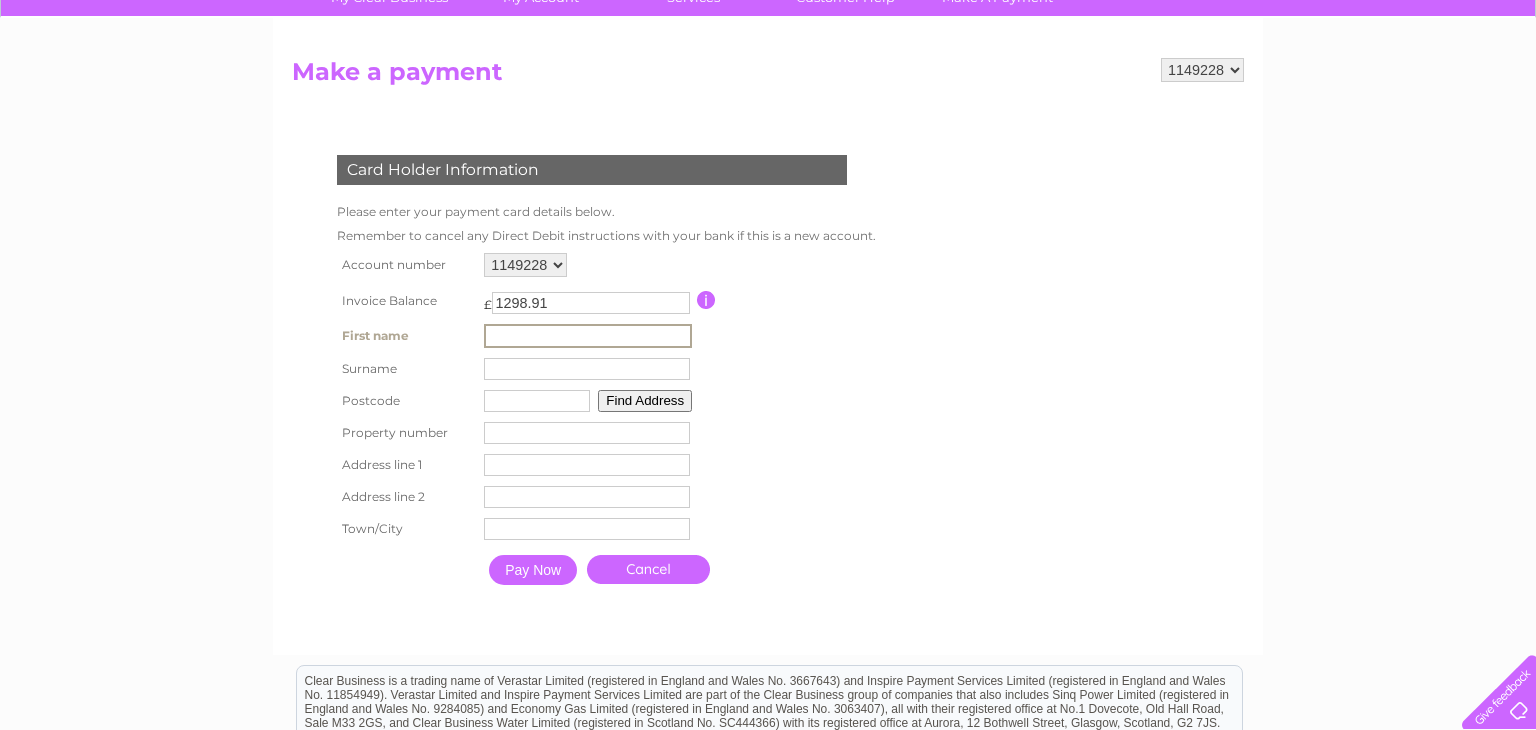type on "[FIRST]" 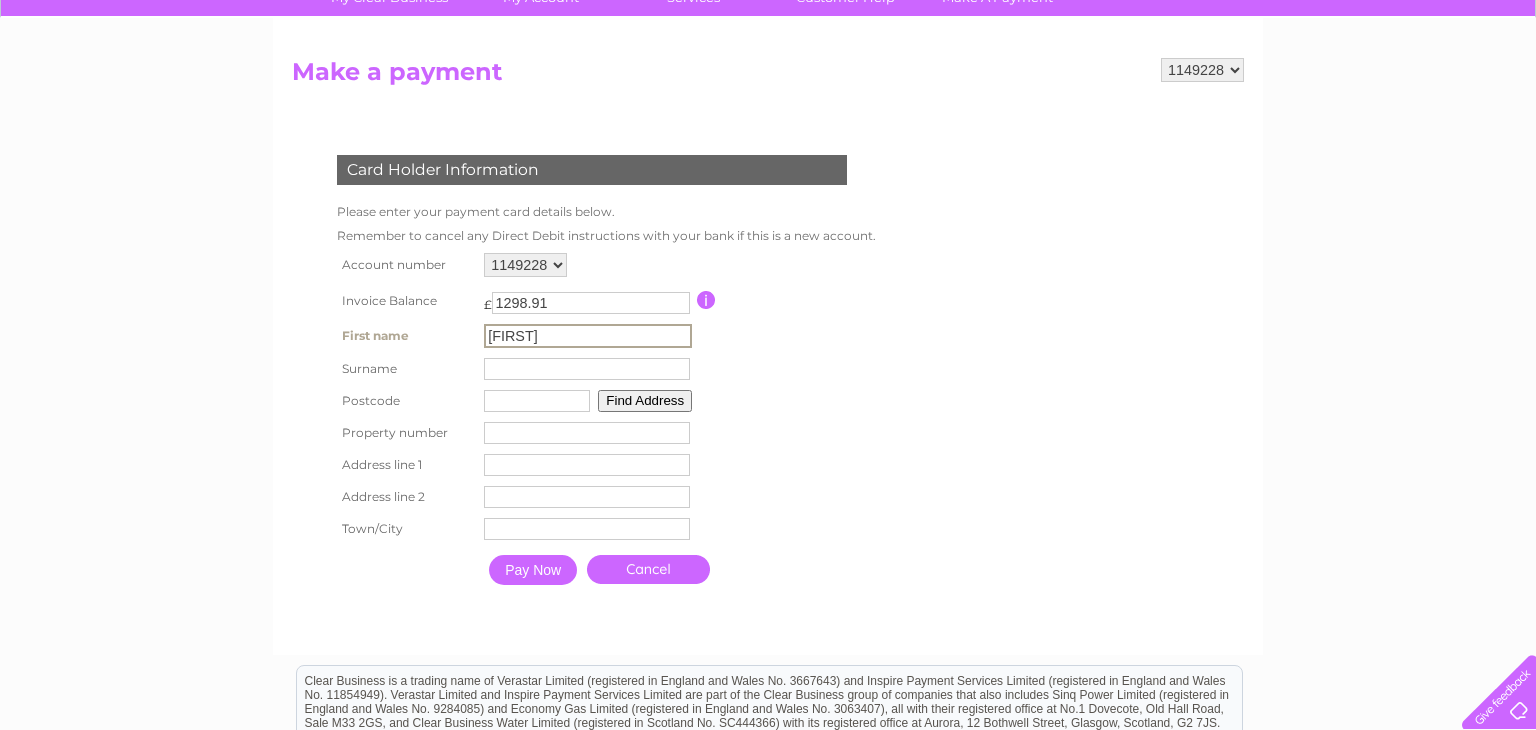 type on "[LAST]" 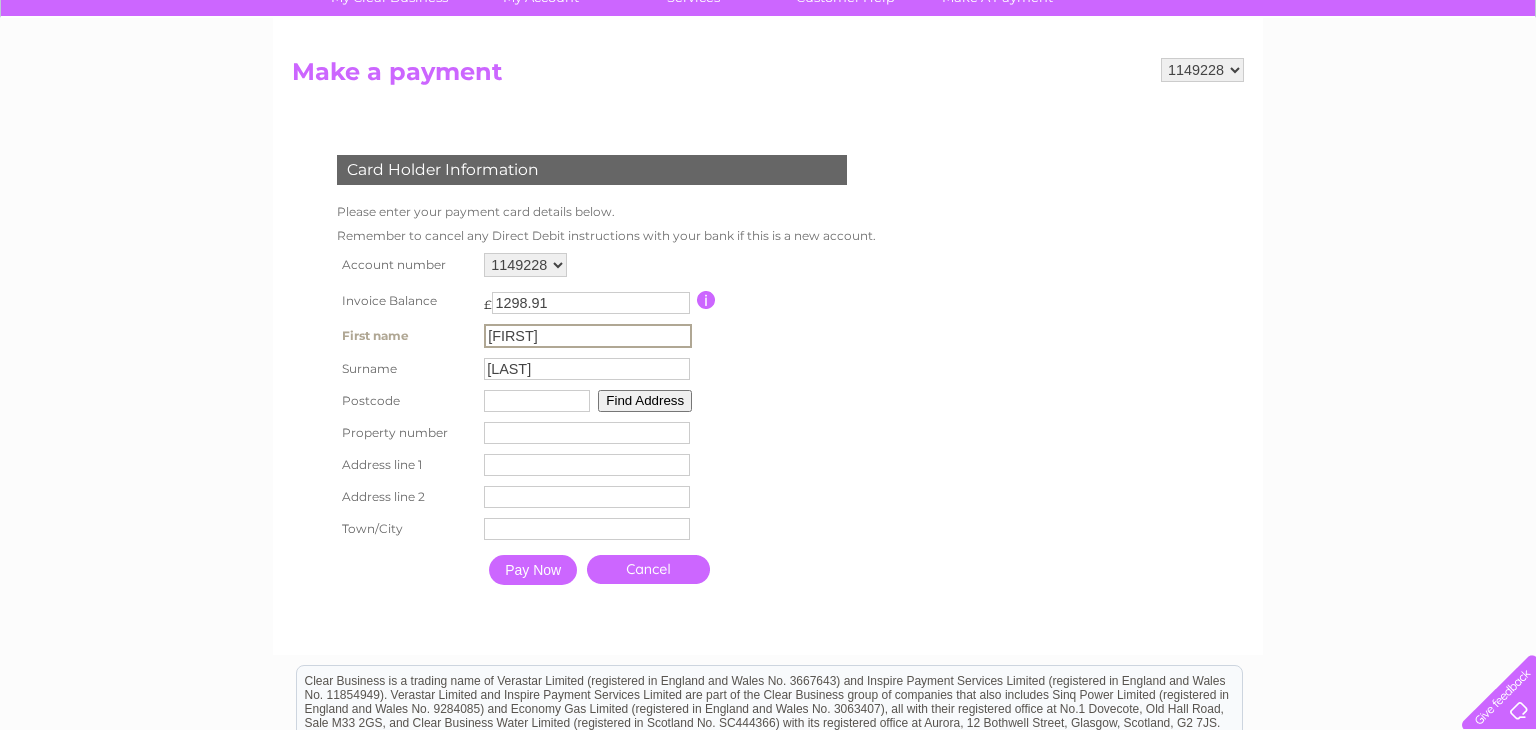 type on "[POSTAL_CODE]" 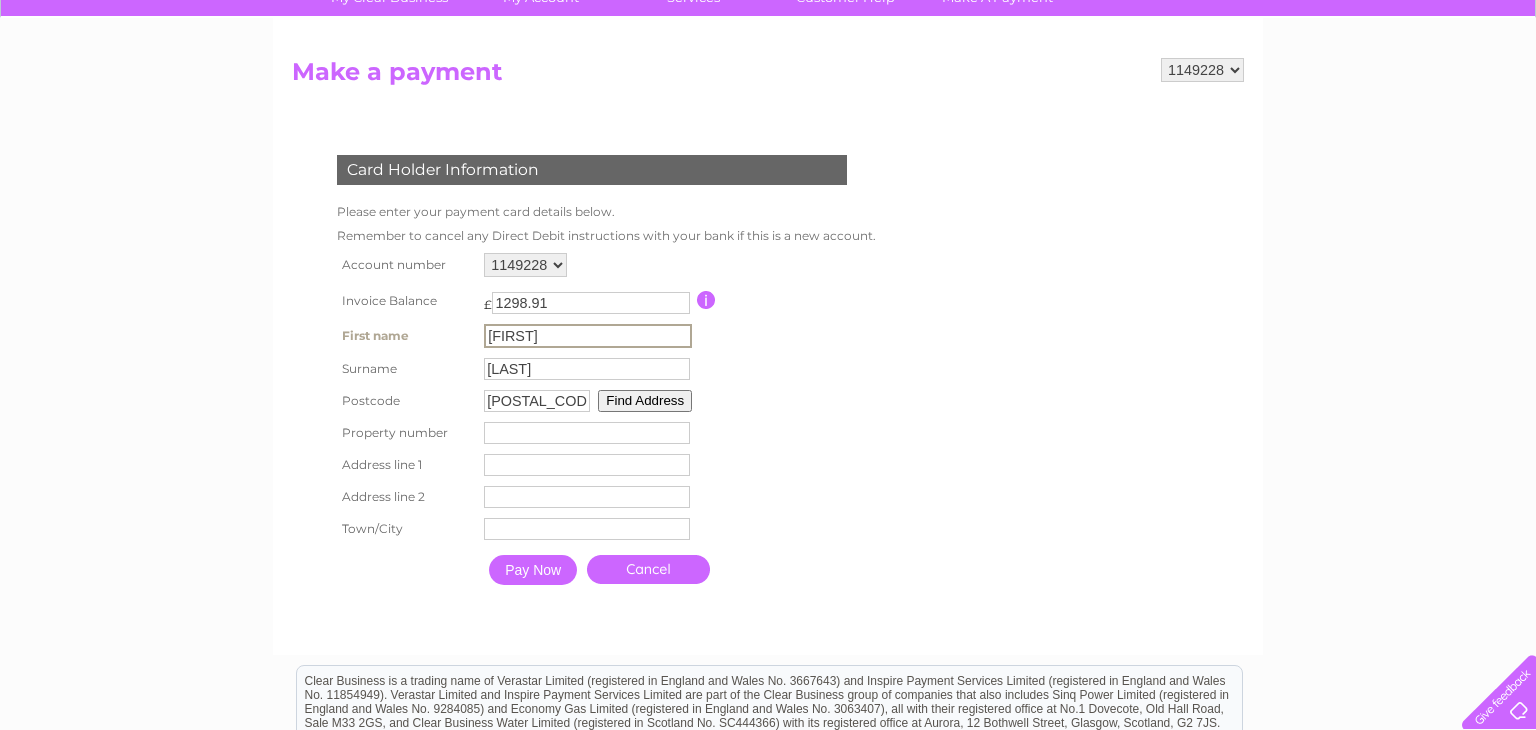 click at bounding box center [587, 433] 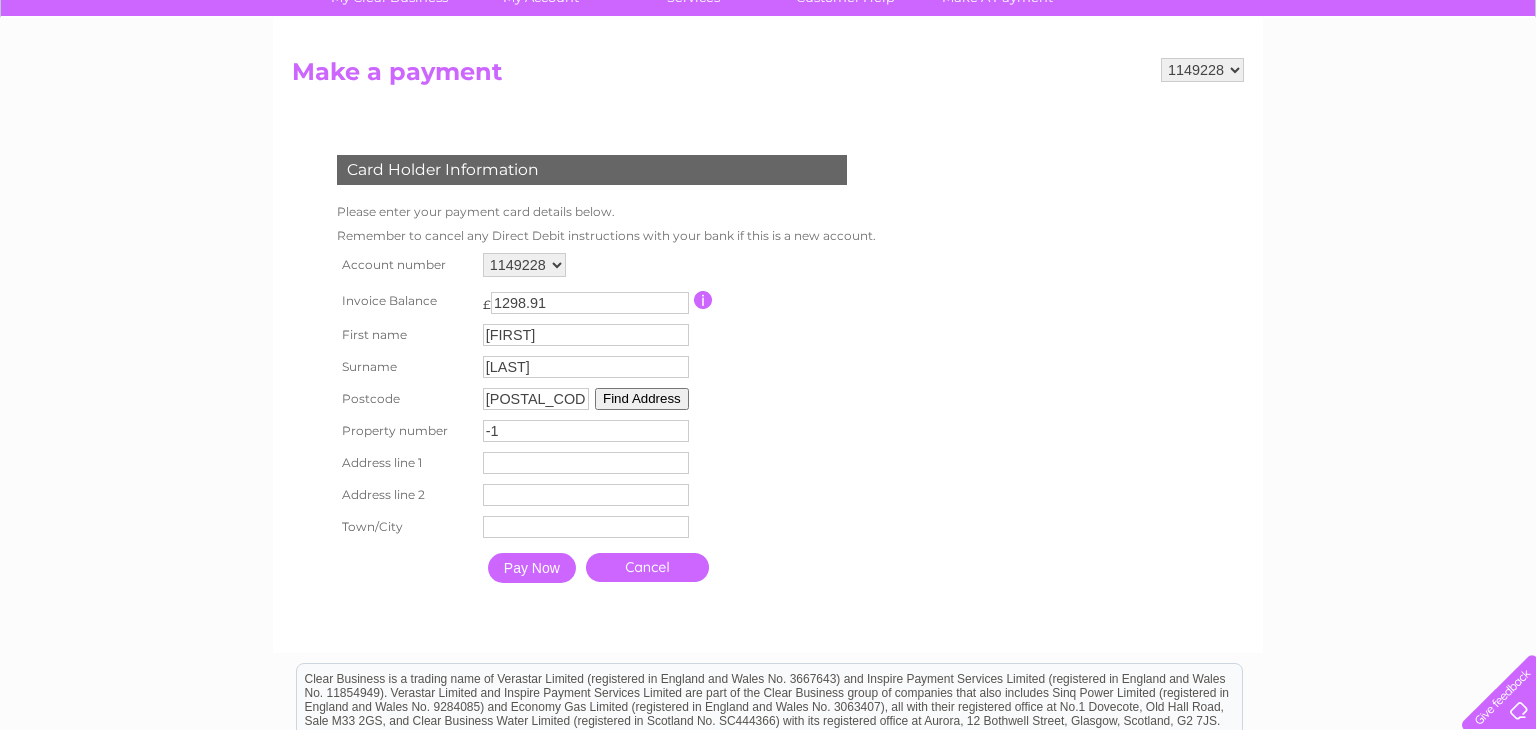 type on "-1" 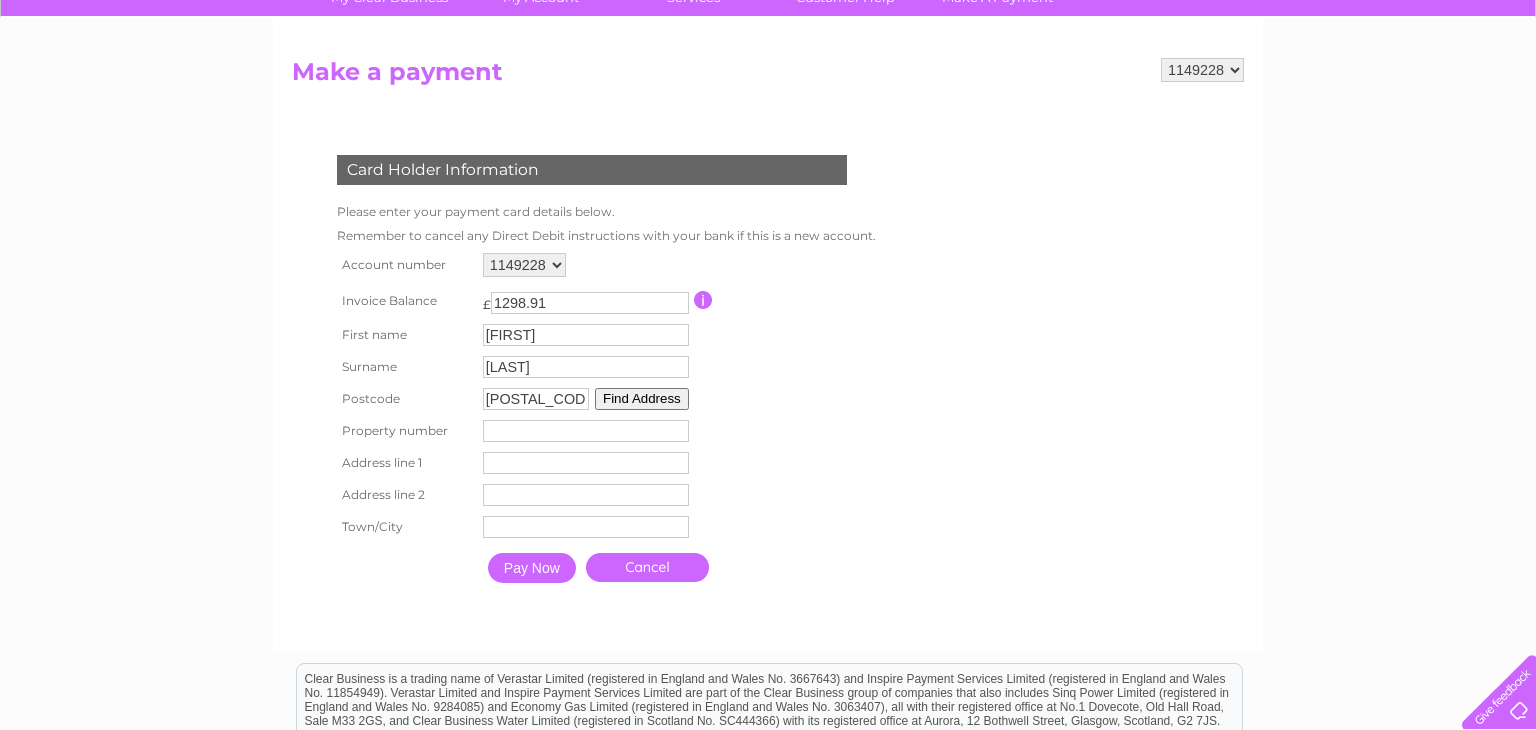 type 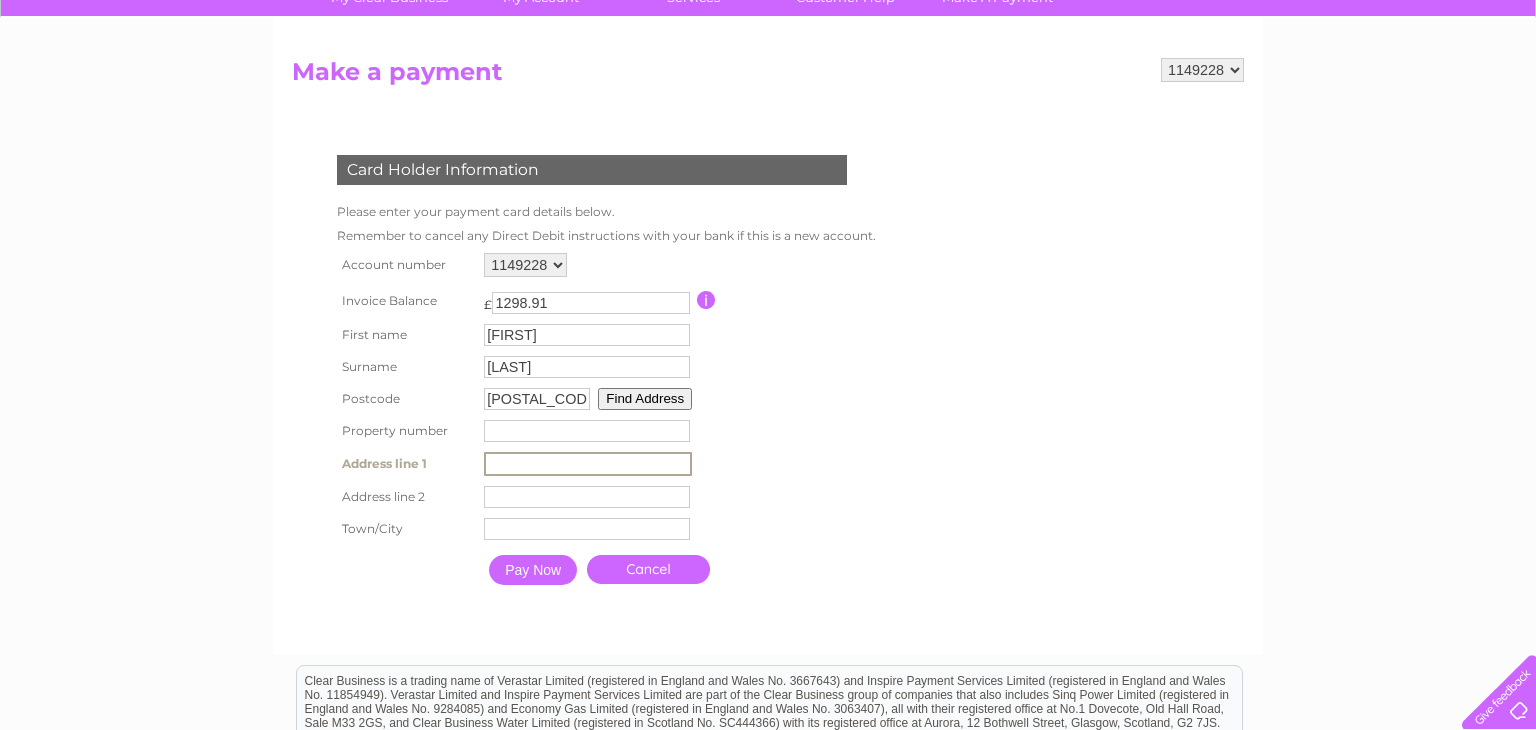 click at bounding box center (588, 464) 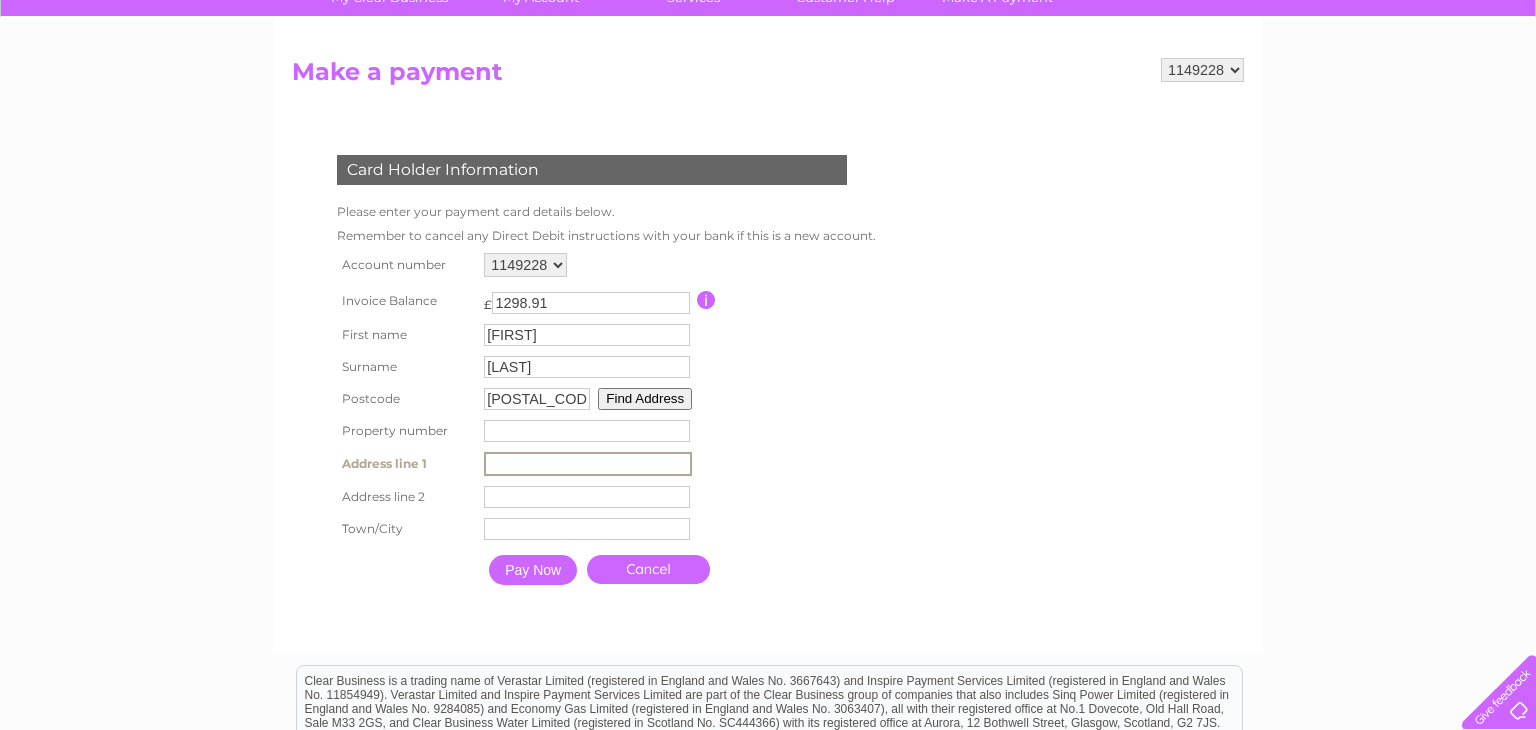 type on "Mid chochforbie" 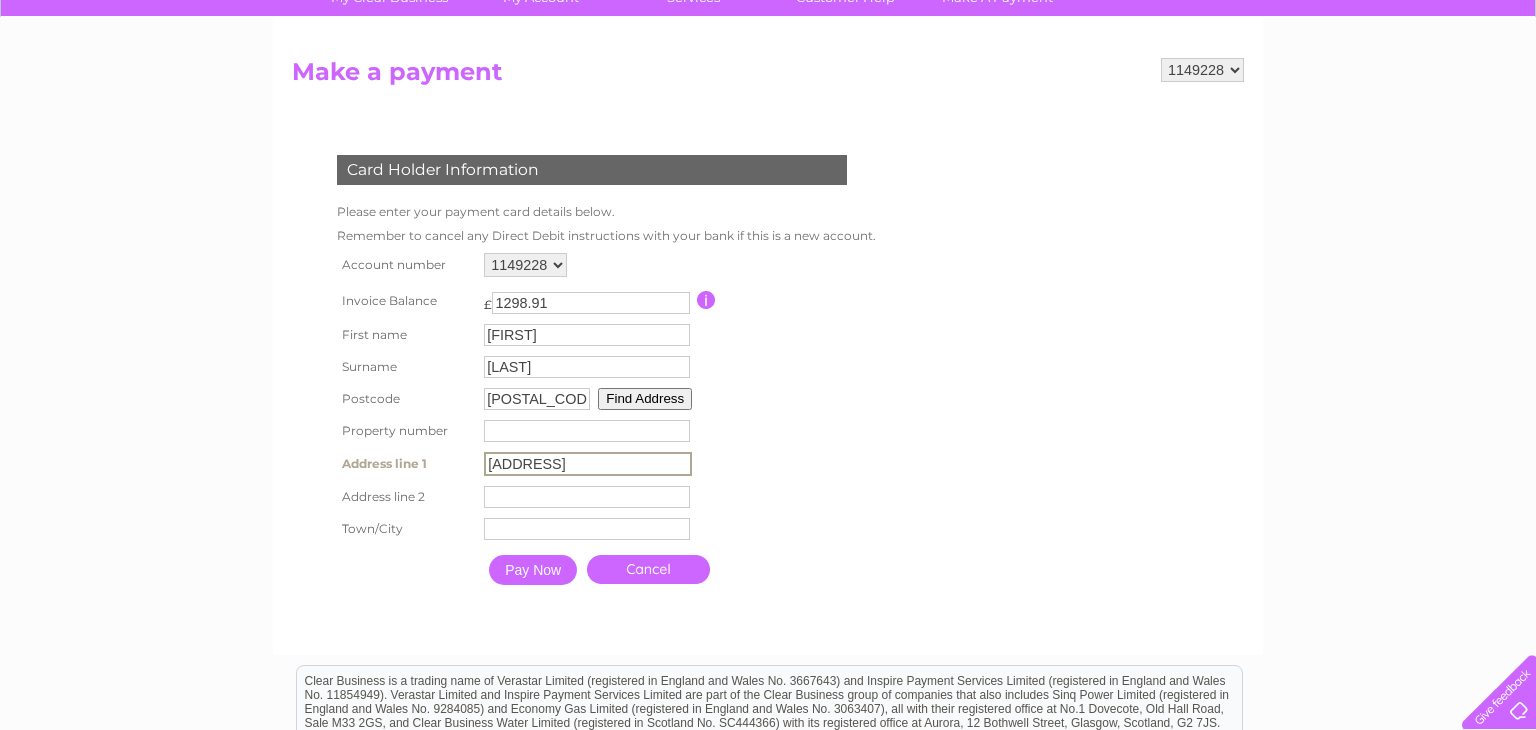 type on "Turriff" 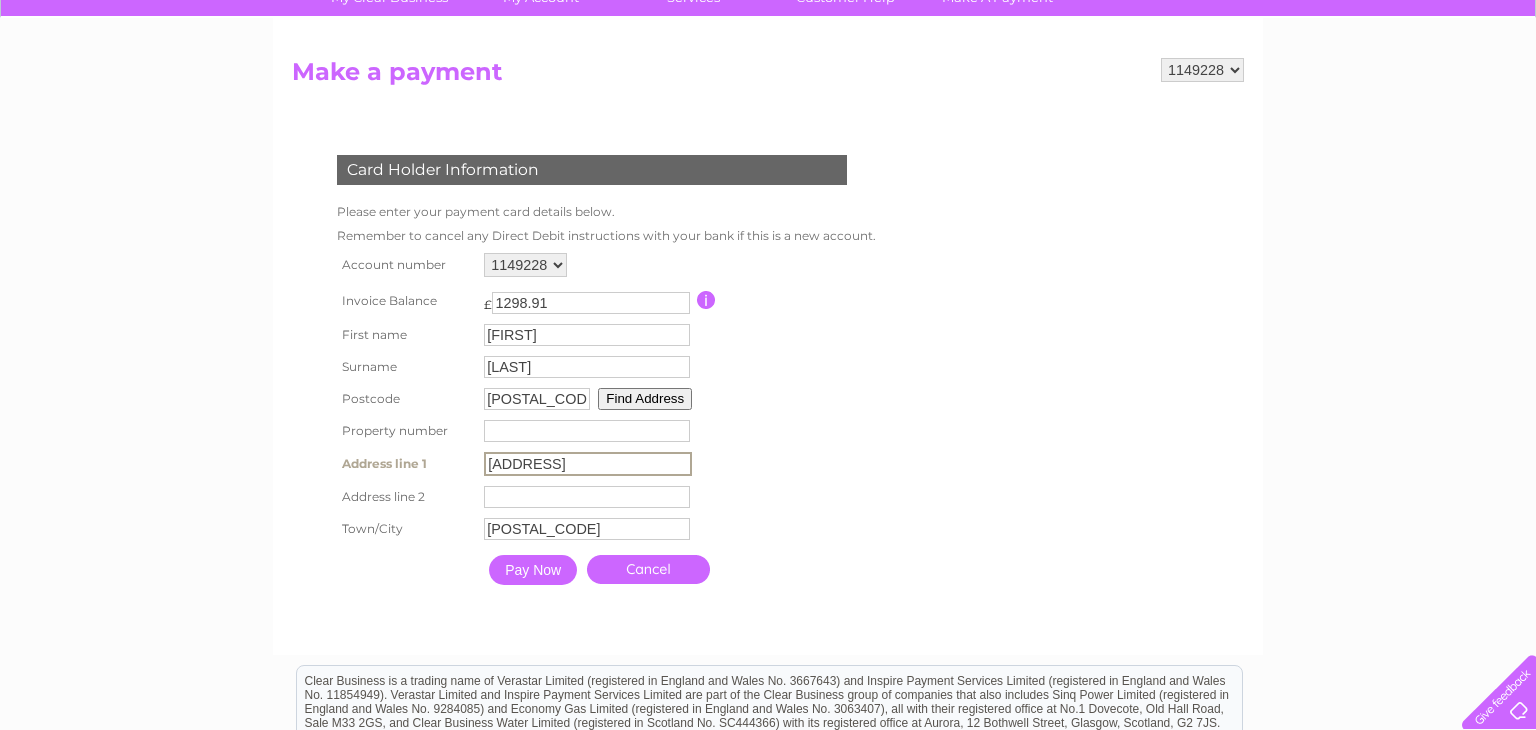 click on "Pay Now" at bounding box center (533, 570) 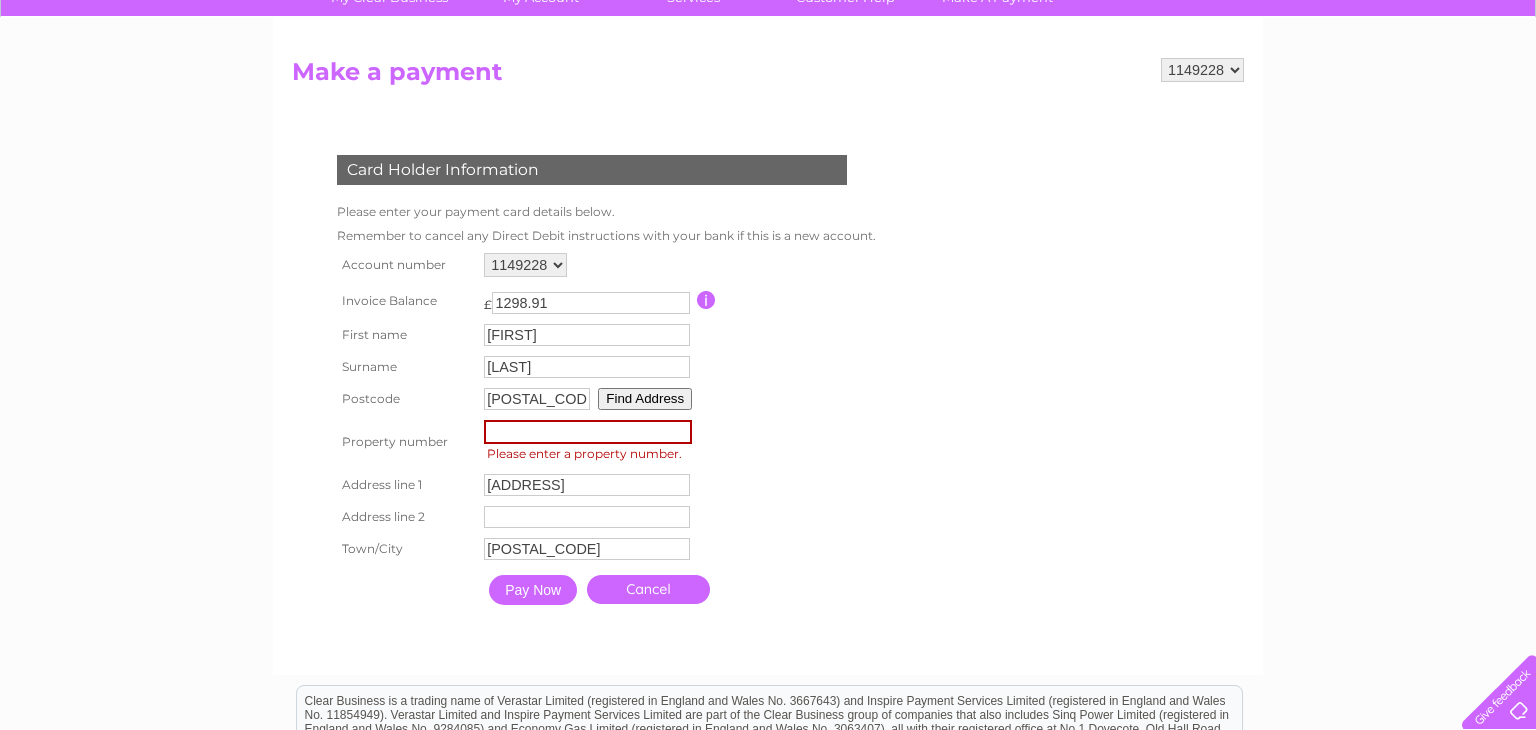 click at bounding box center (588, 432) 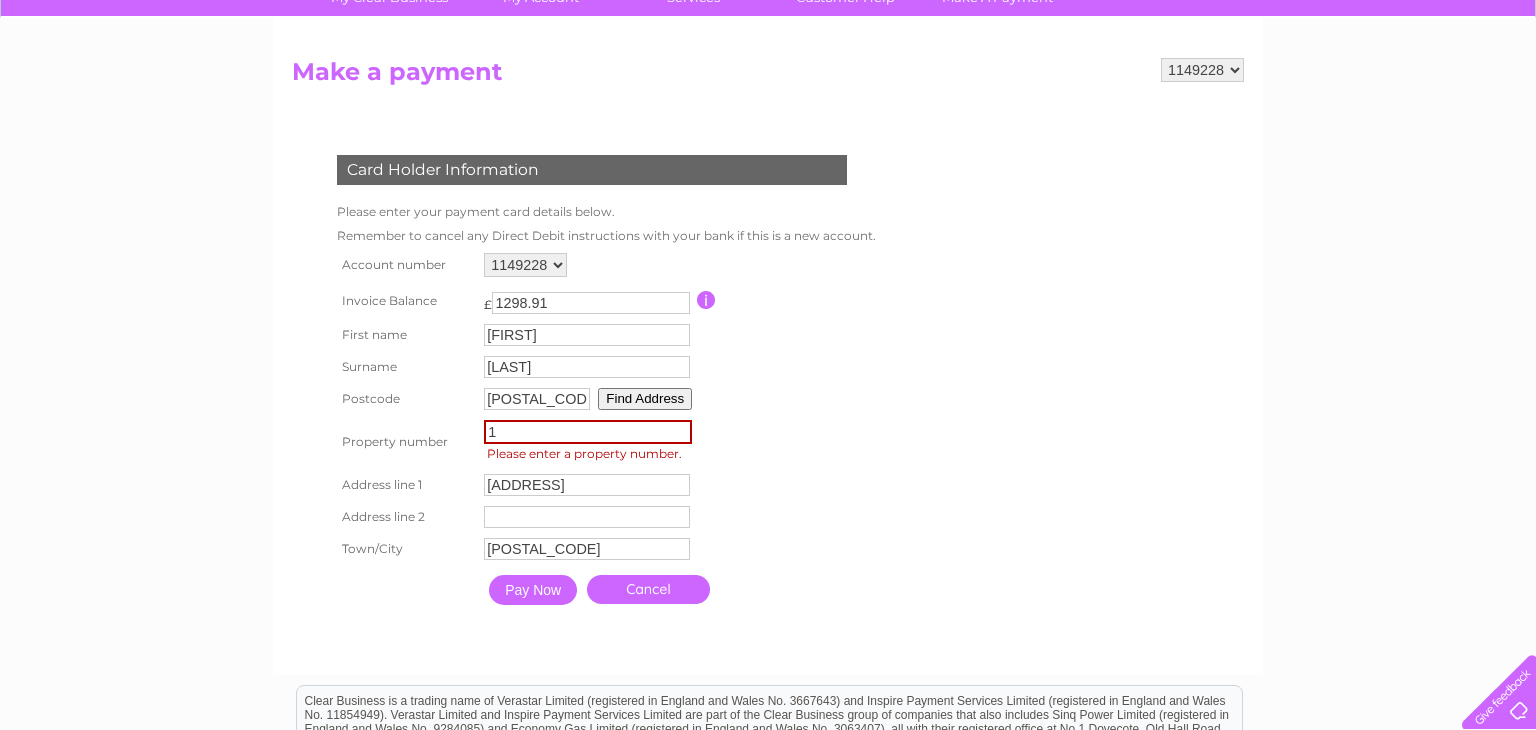 type on "1" 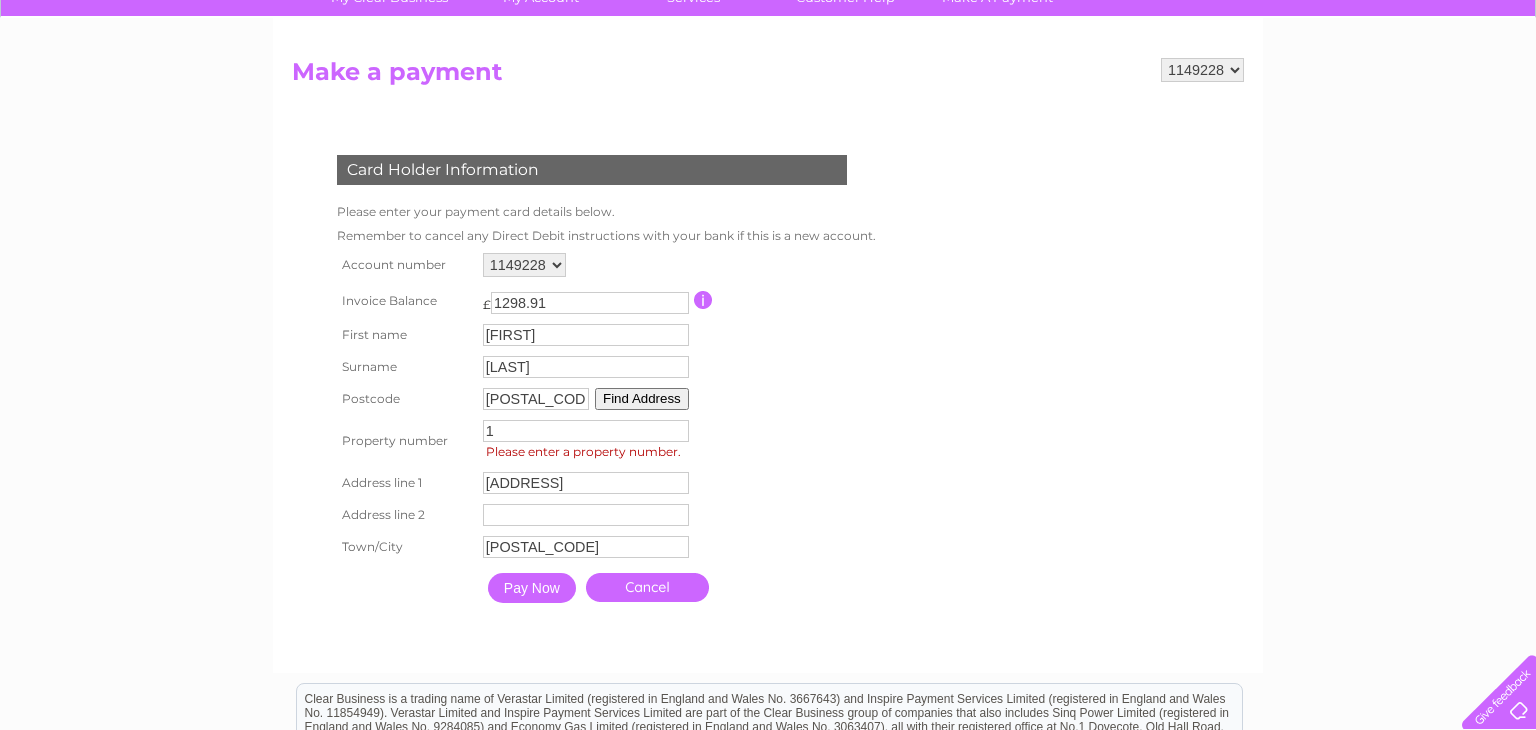 drag, startPoint x: 549, startPoint y: 594, endPoint x: 549, endPoint y: 16, distance: 578 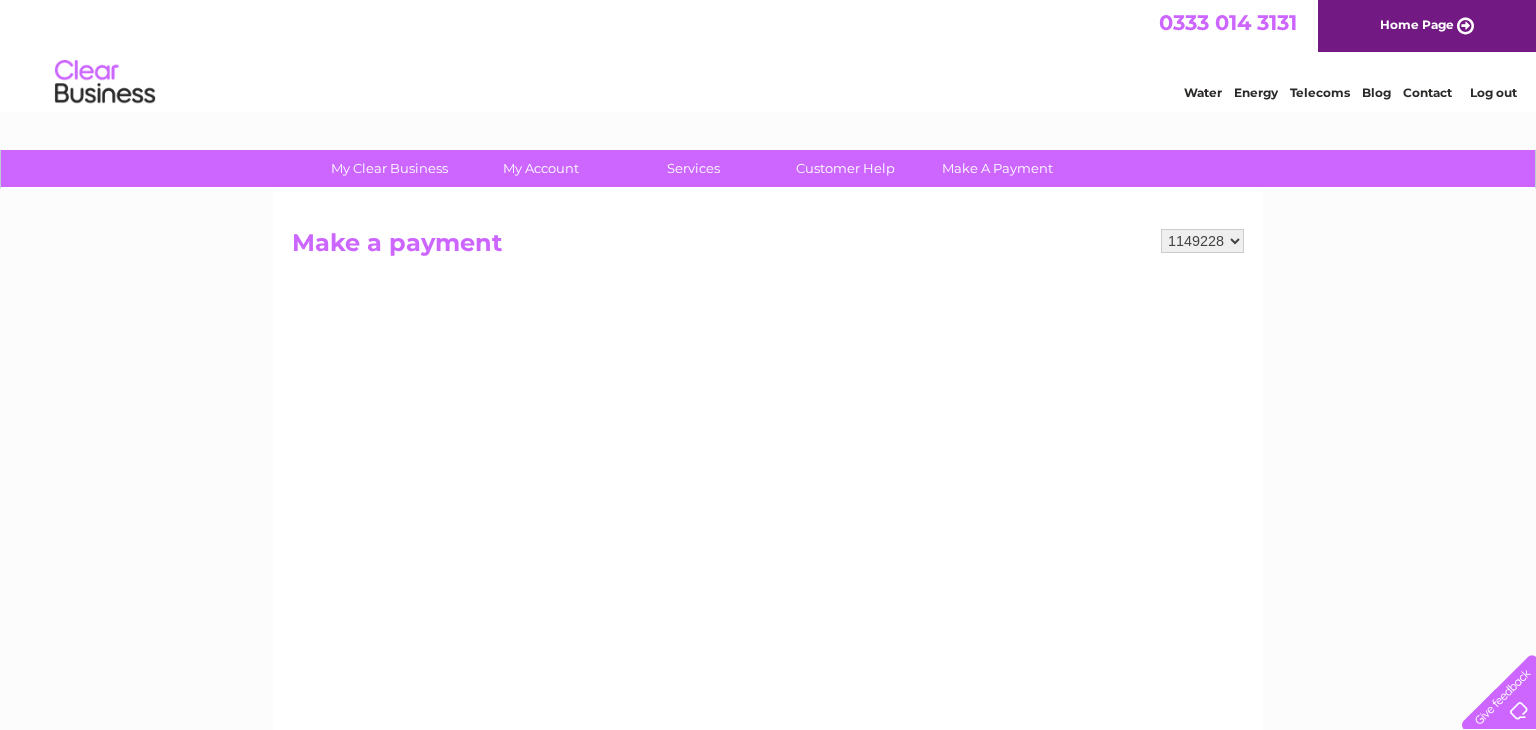 scroll, scrollTop: 20, scrollLeft: 0, axis: vertical 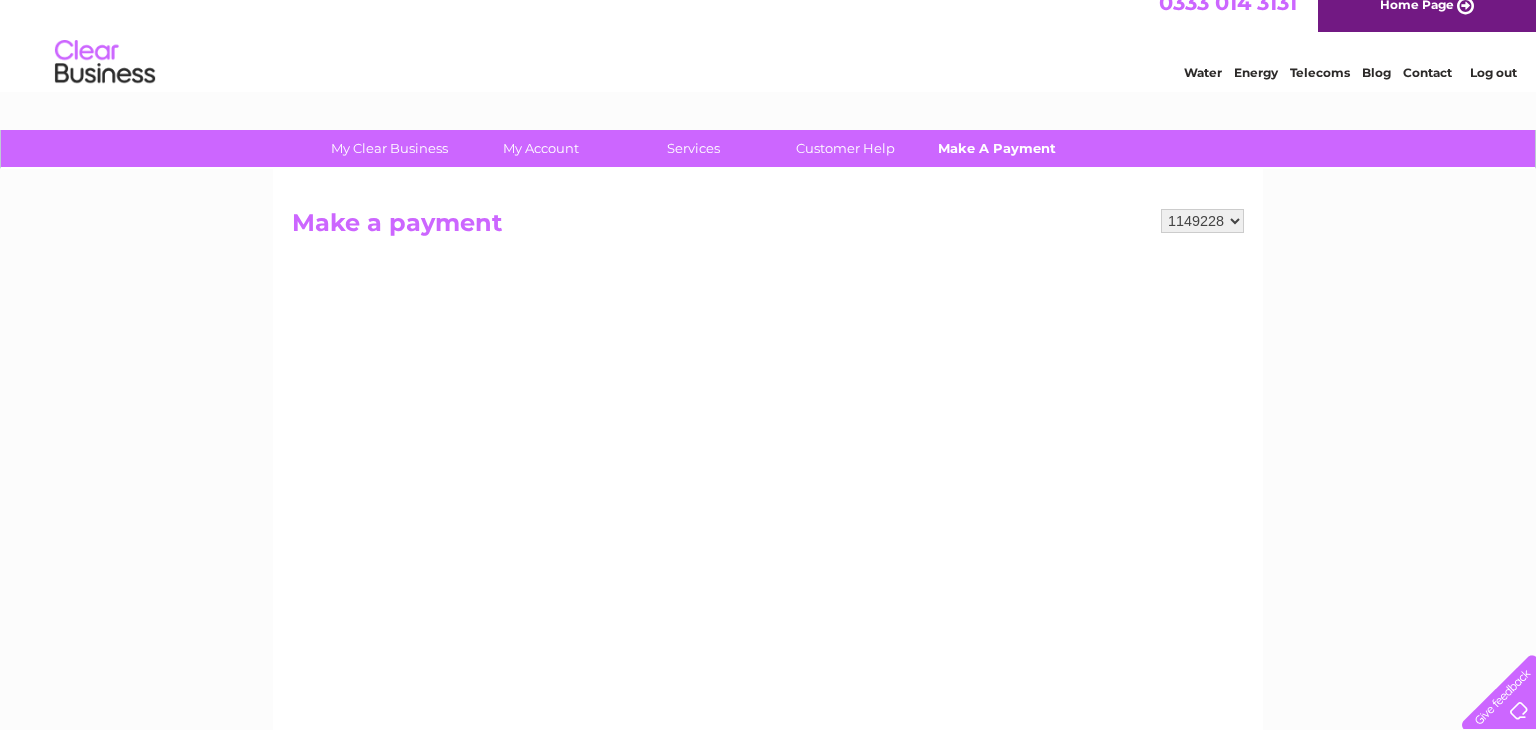 click on "Make A Payment" at bounding box center (997, 148) 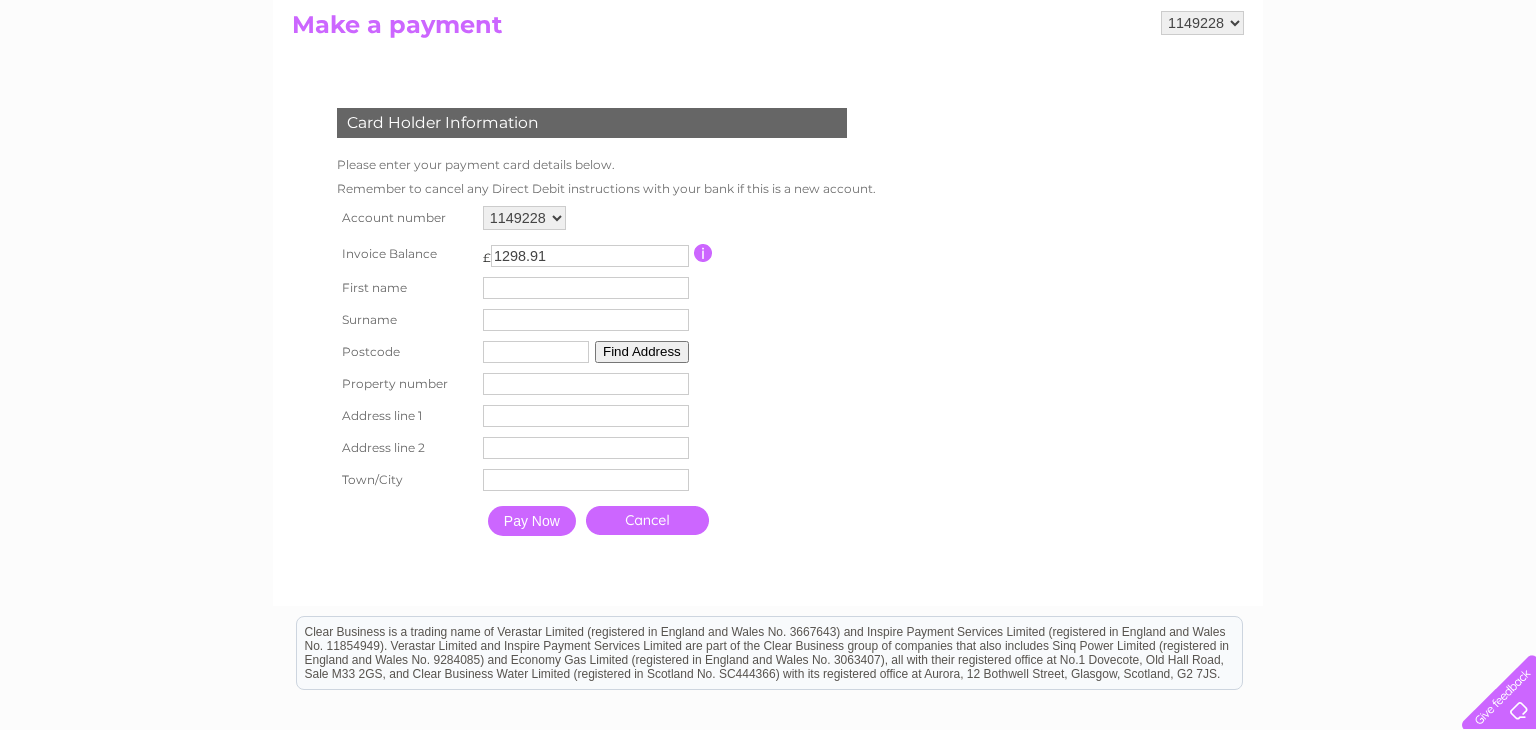 scroll, scrollTop: 228, scrollLeft: 0, axis: vertical 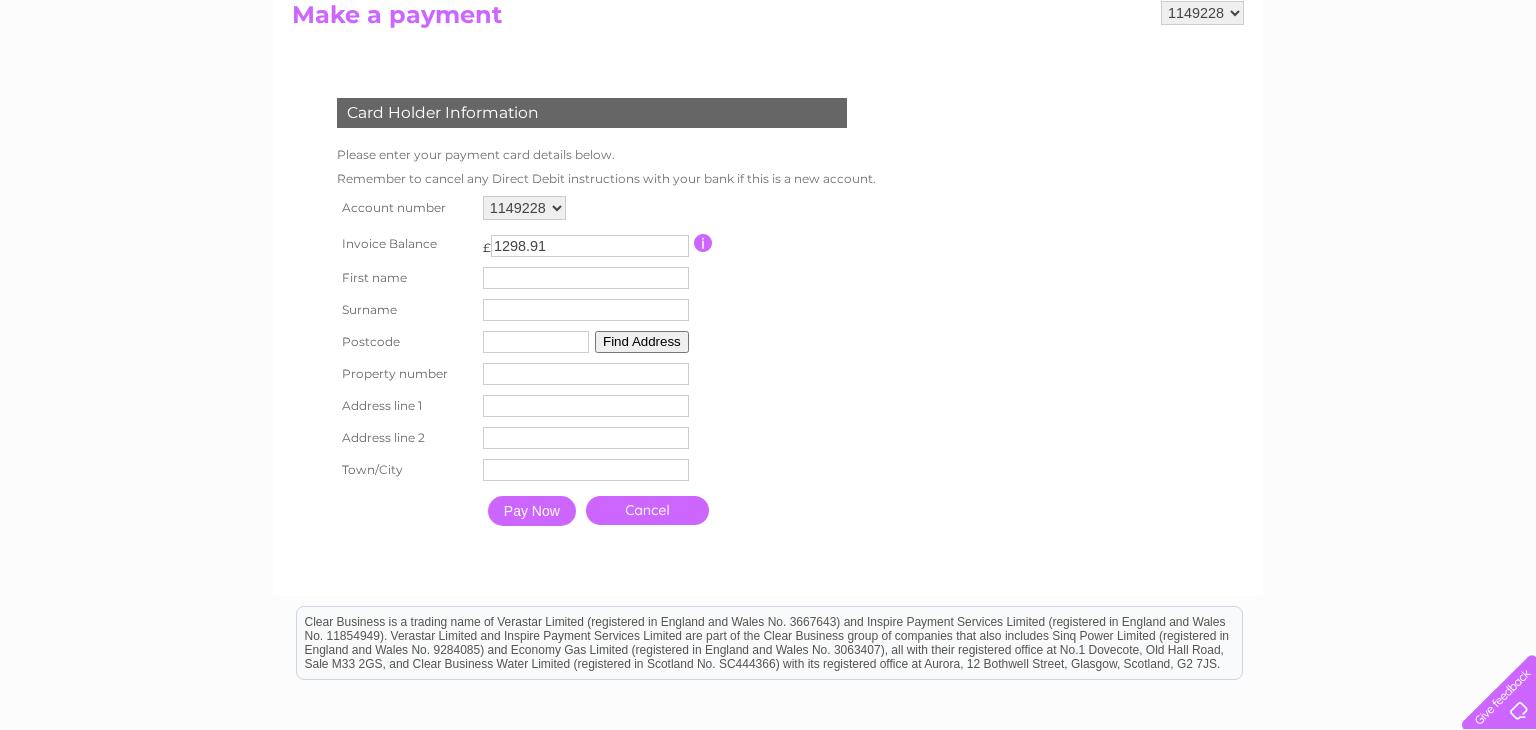 click at bounding box center (586, 278) 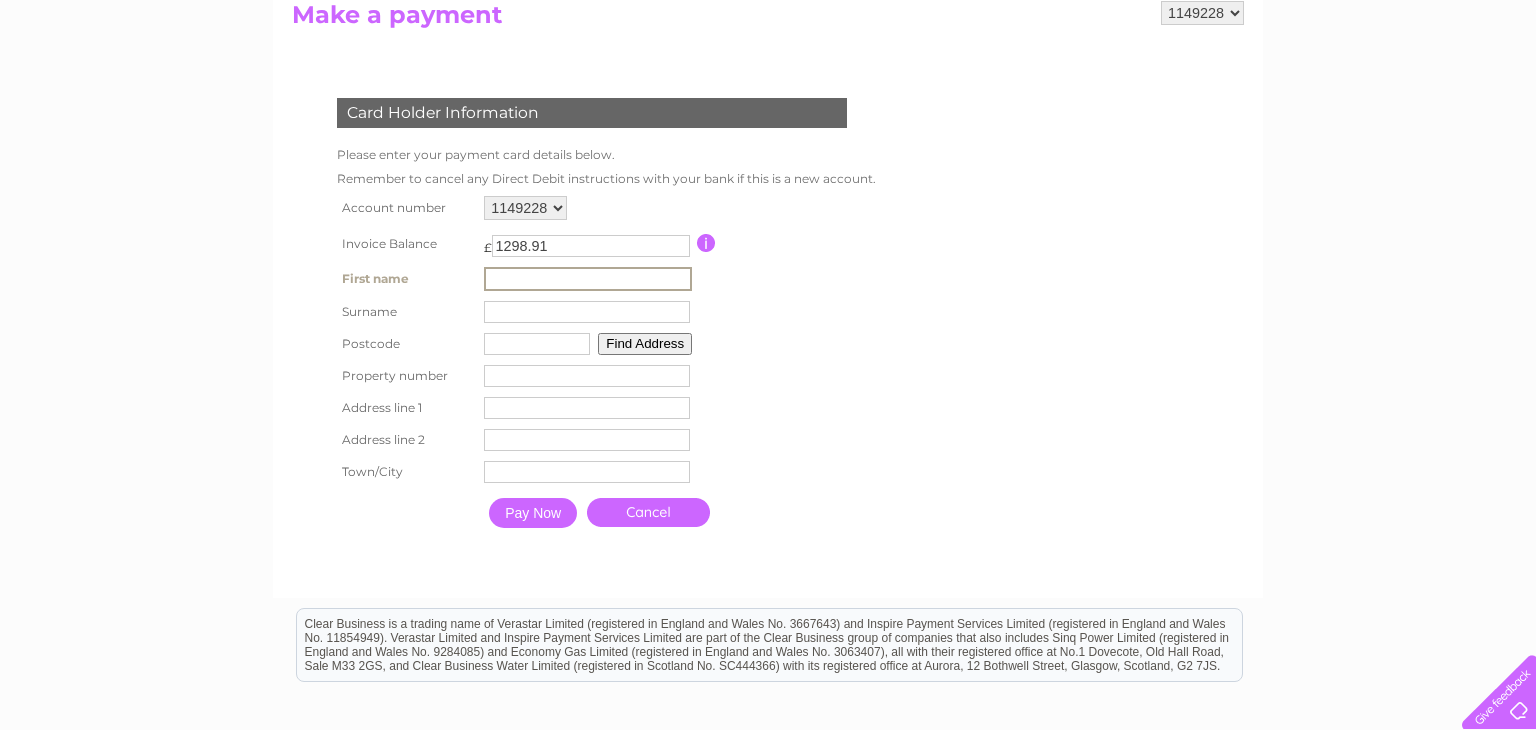 type on "[FIRST]" 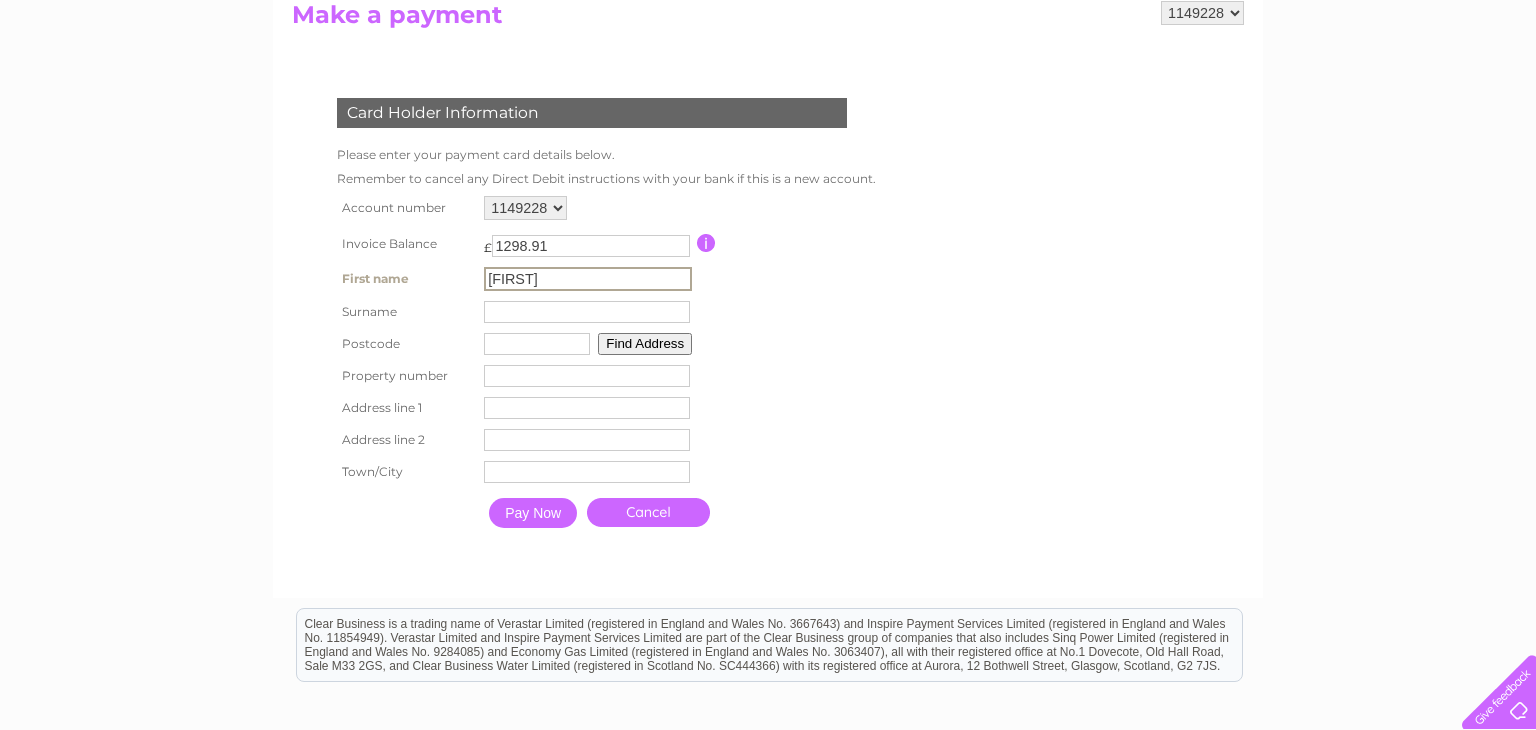 type on "[LAST]" 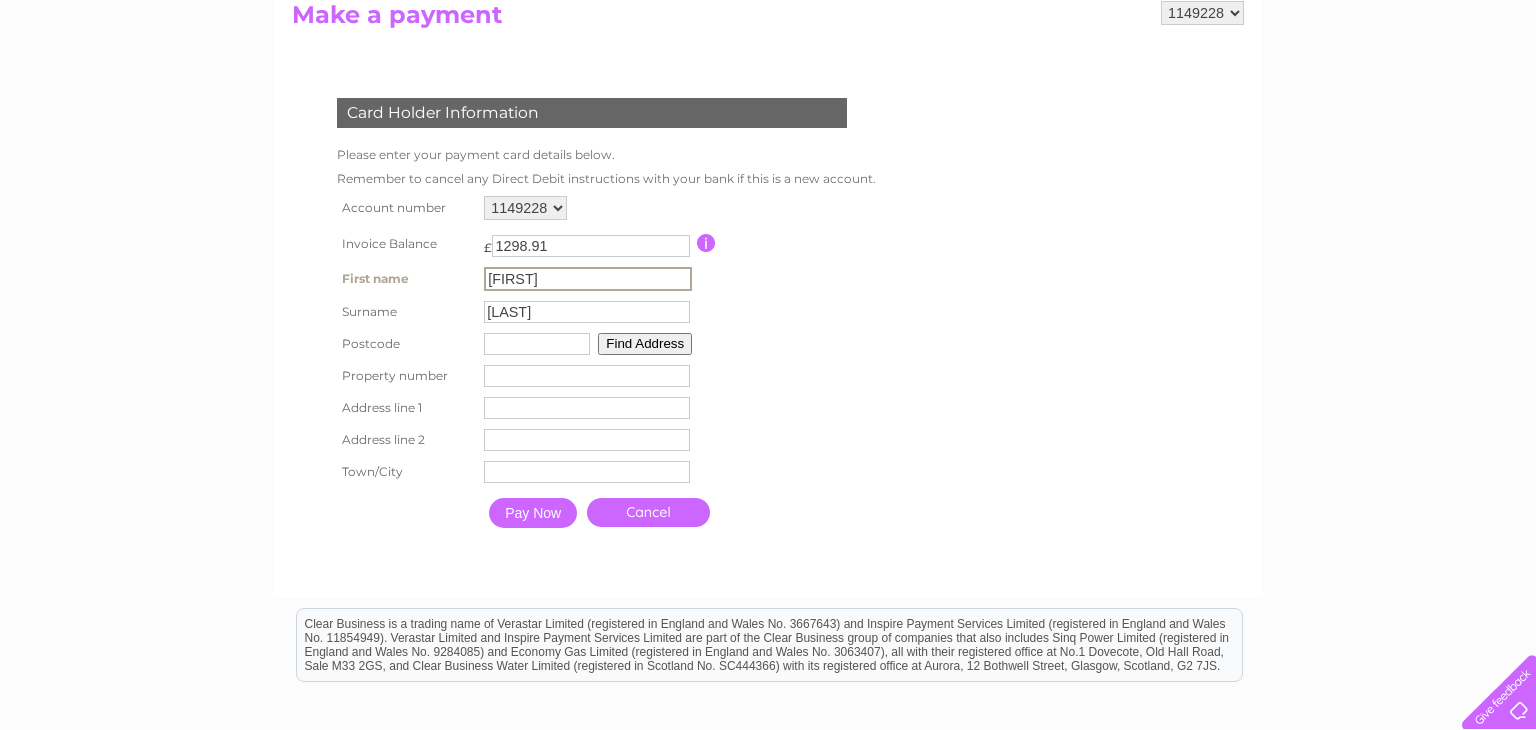 type on "[POSTAL_CODE]" 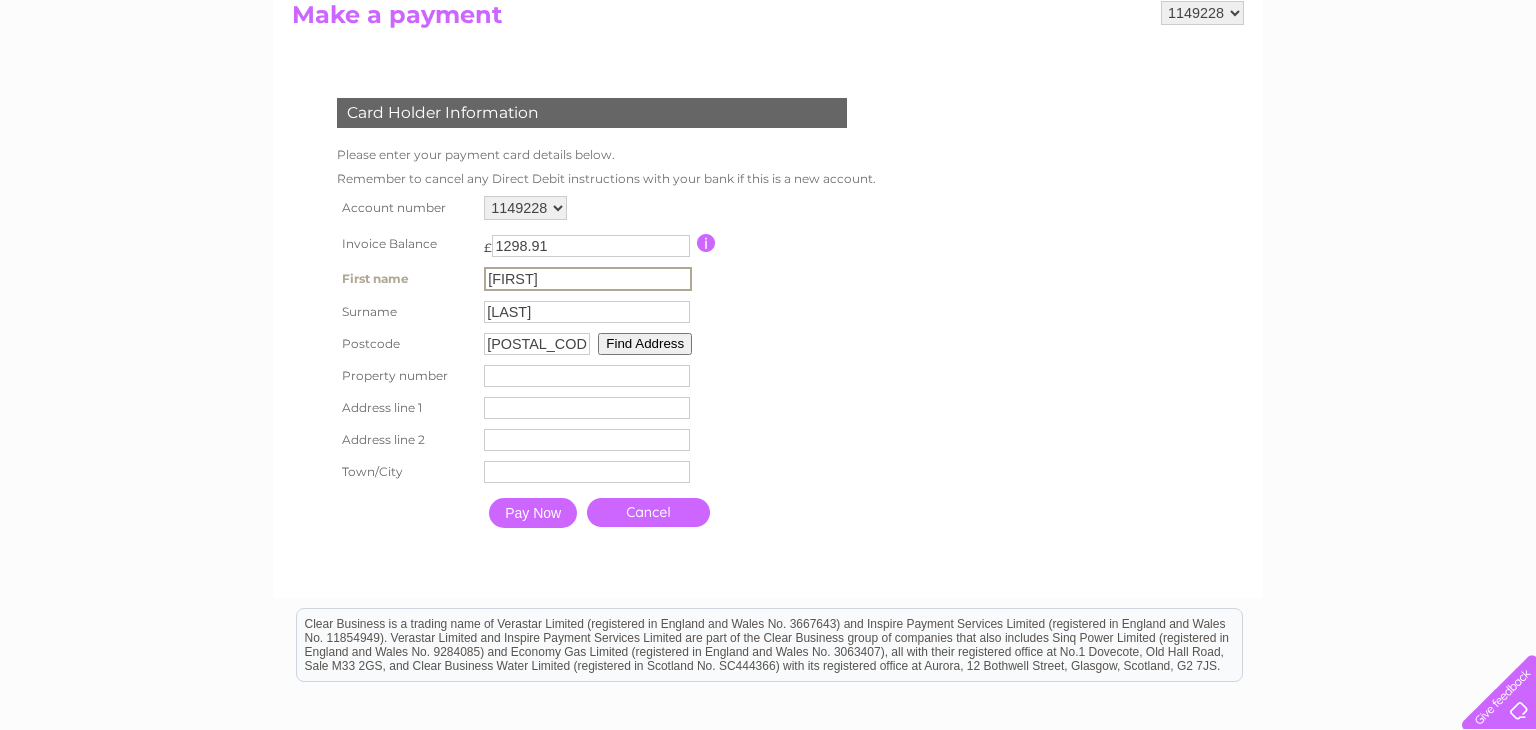click at bounding box center [587, 376] 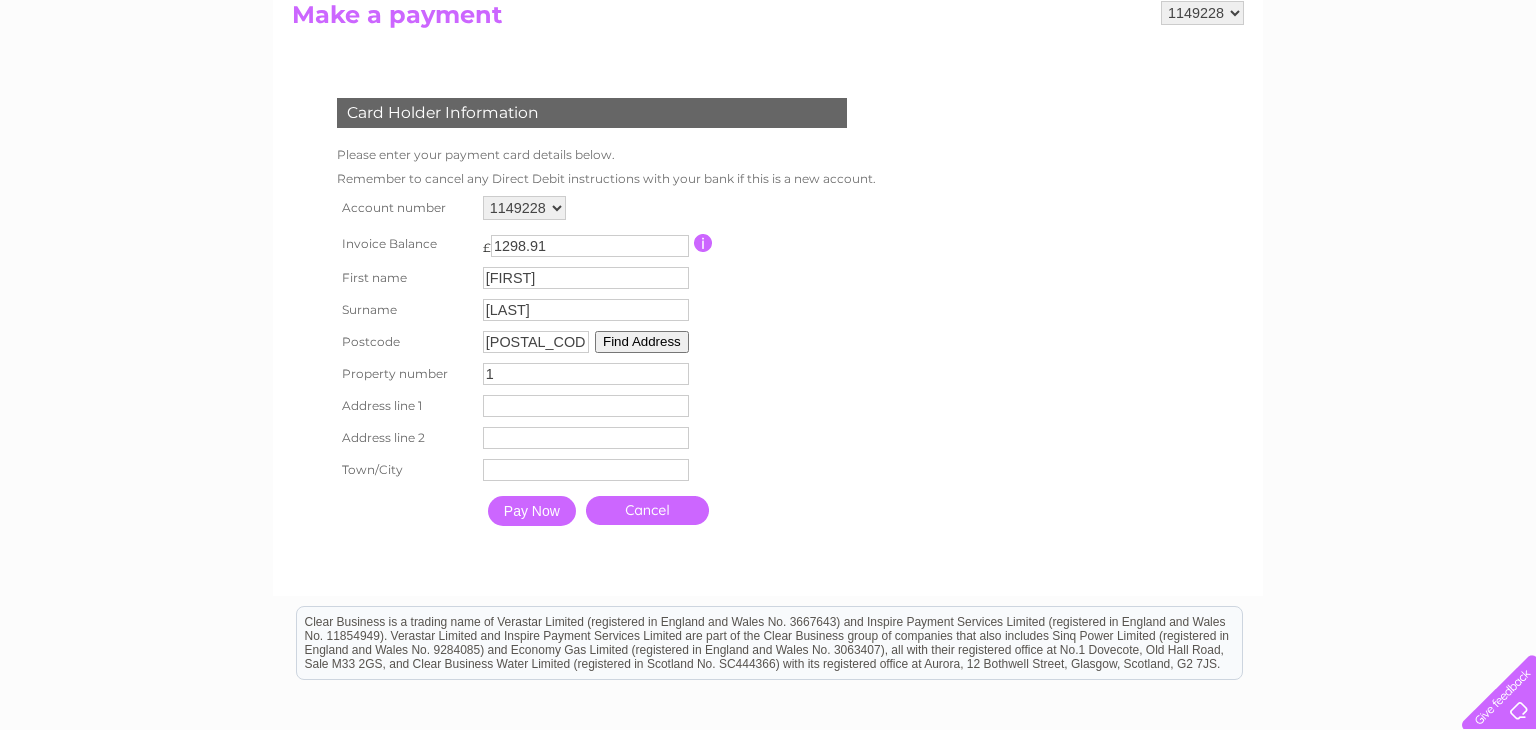 type on "1" 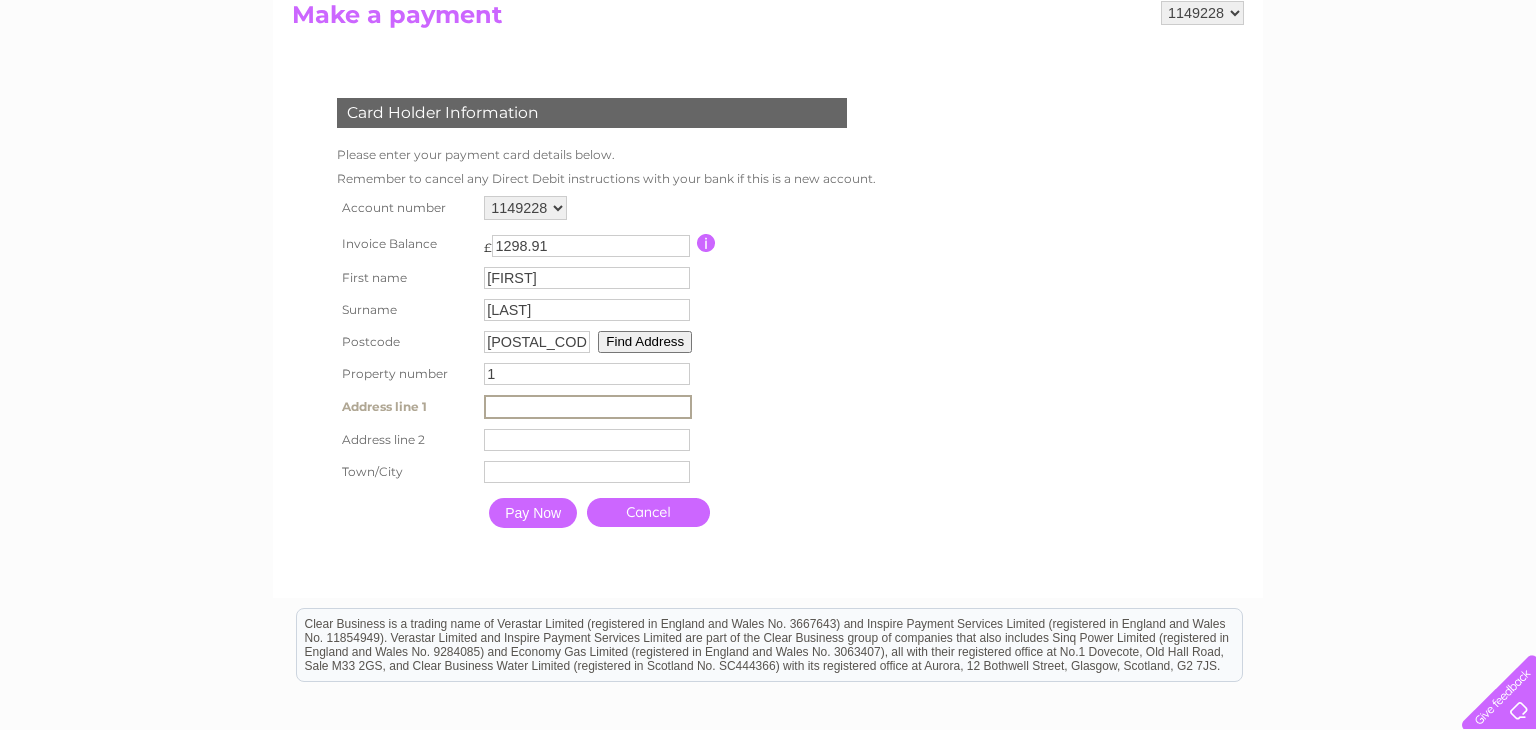 click at bounding box center (588, 407) 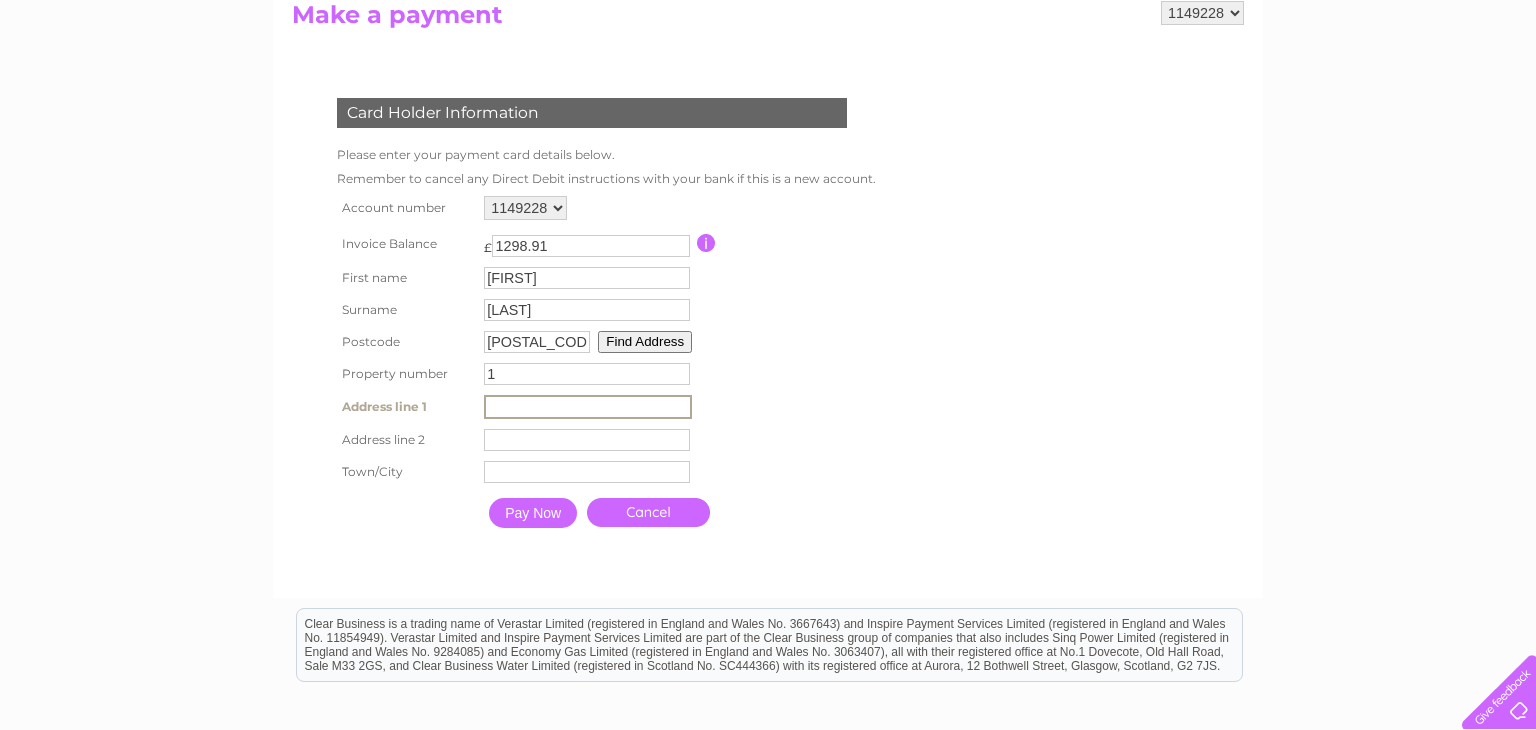 type on "[CITY]" 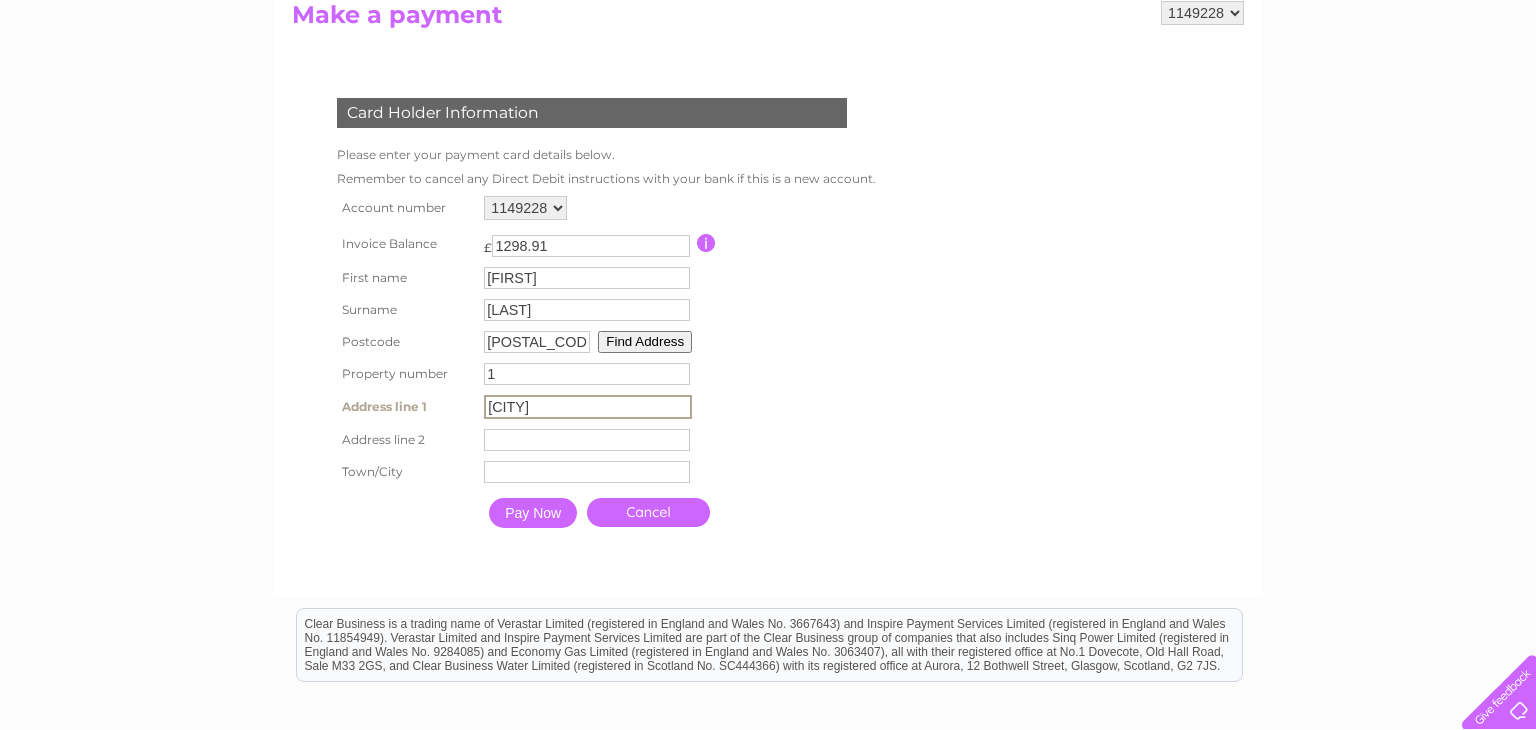 type on "[CITY]" 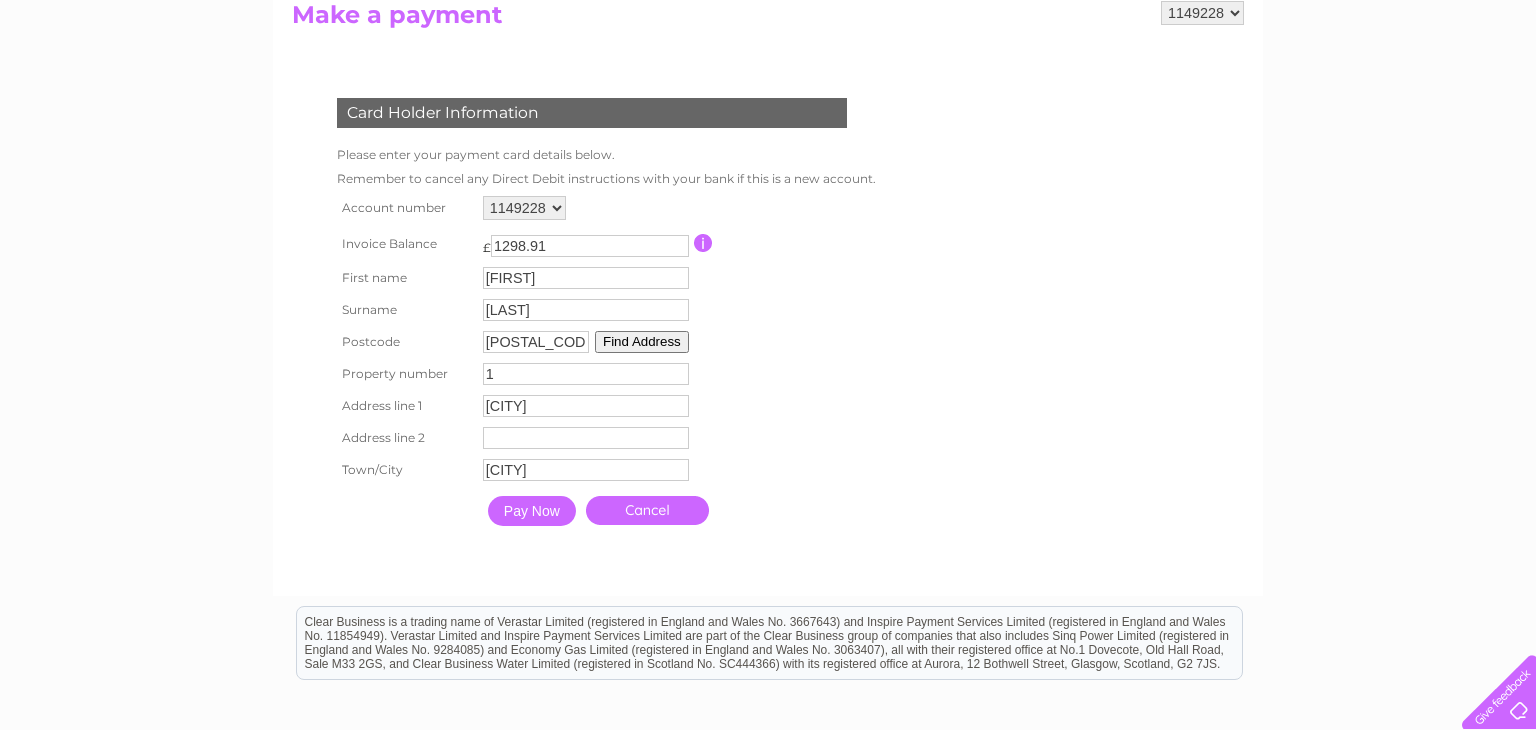click on "Pay Now" at bounding box center [532, 511] 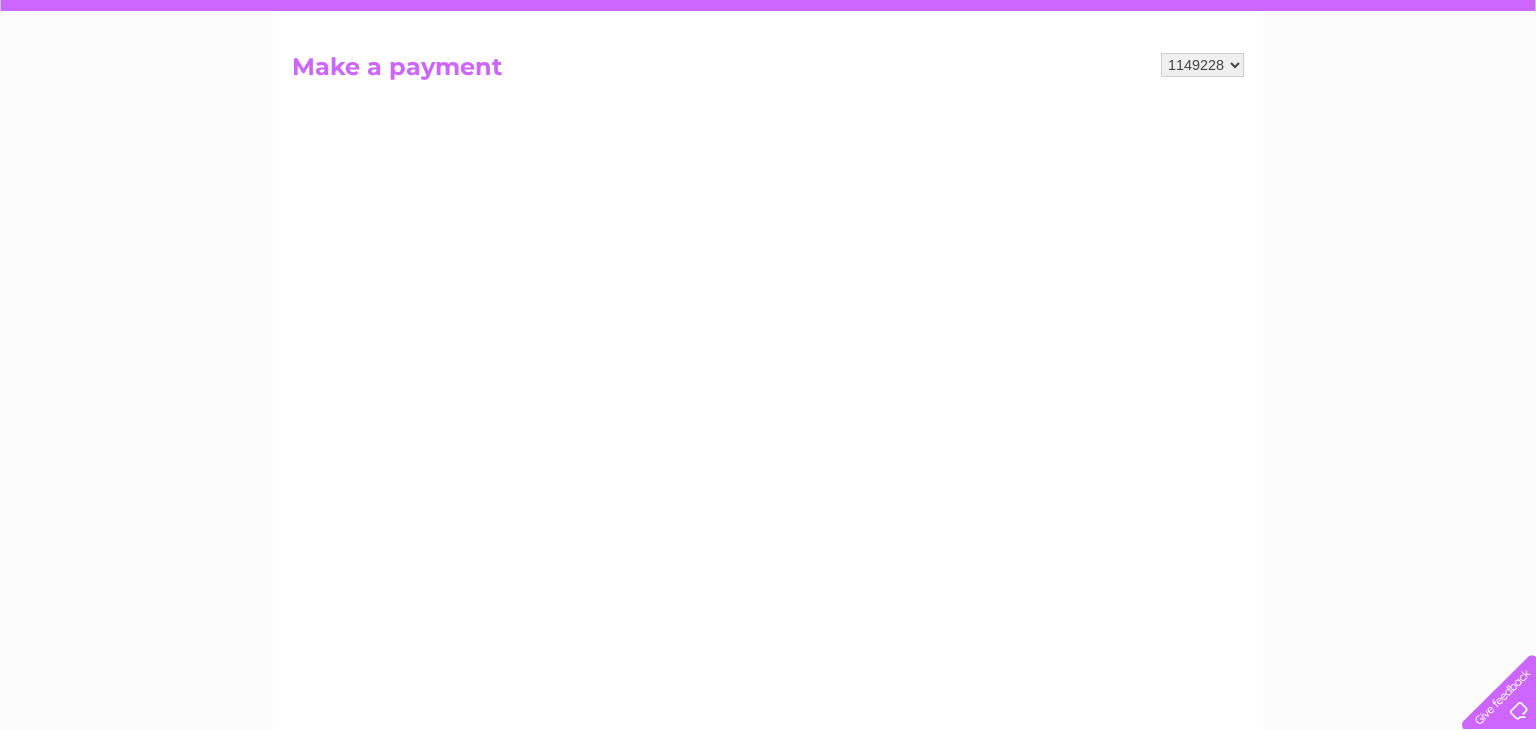 scroll, scrollTop: 304, scrollLeft: 0, axis: vertical 